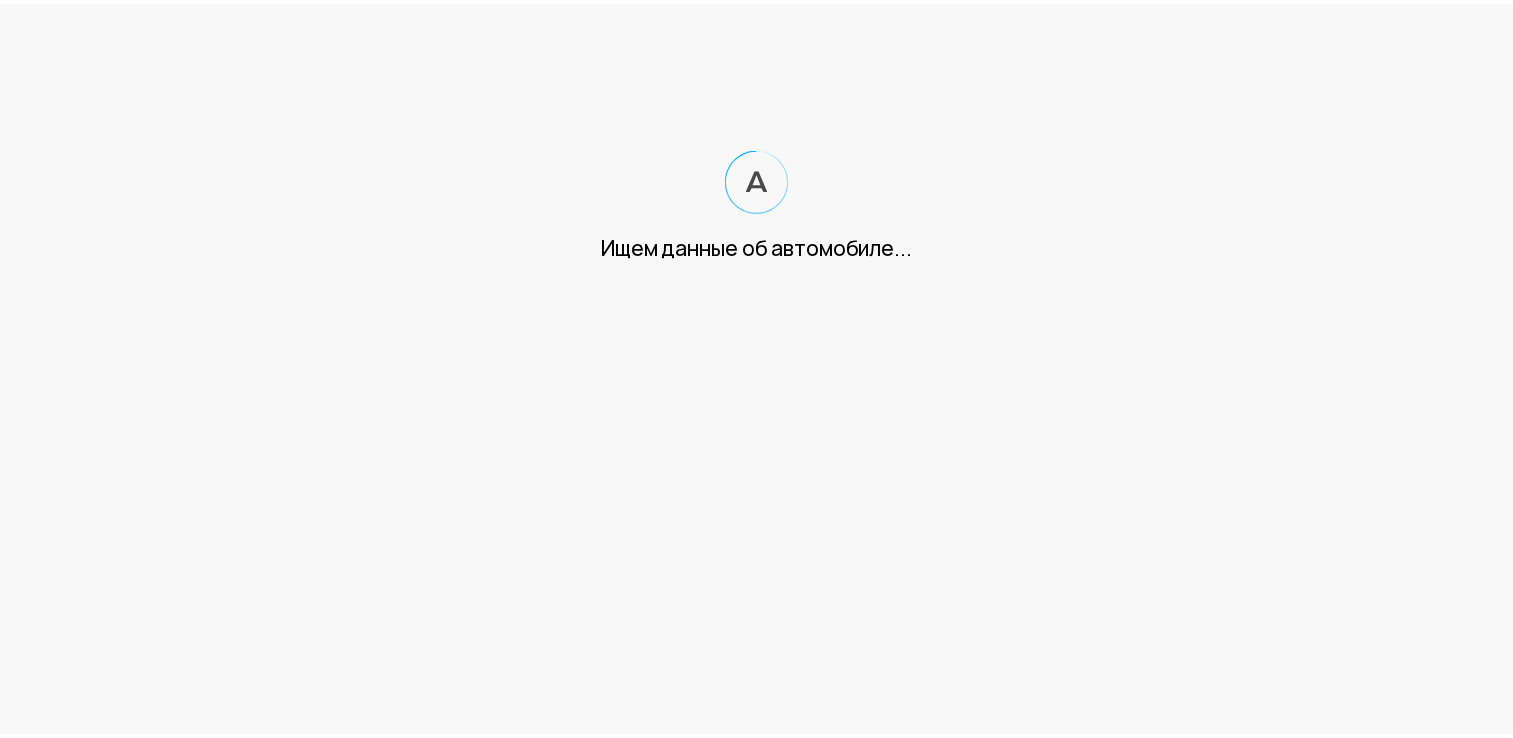 scroll, scrollTop: 0, scrollLeft: 0, axis: both 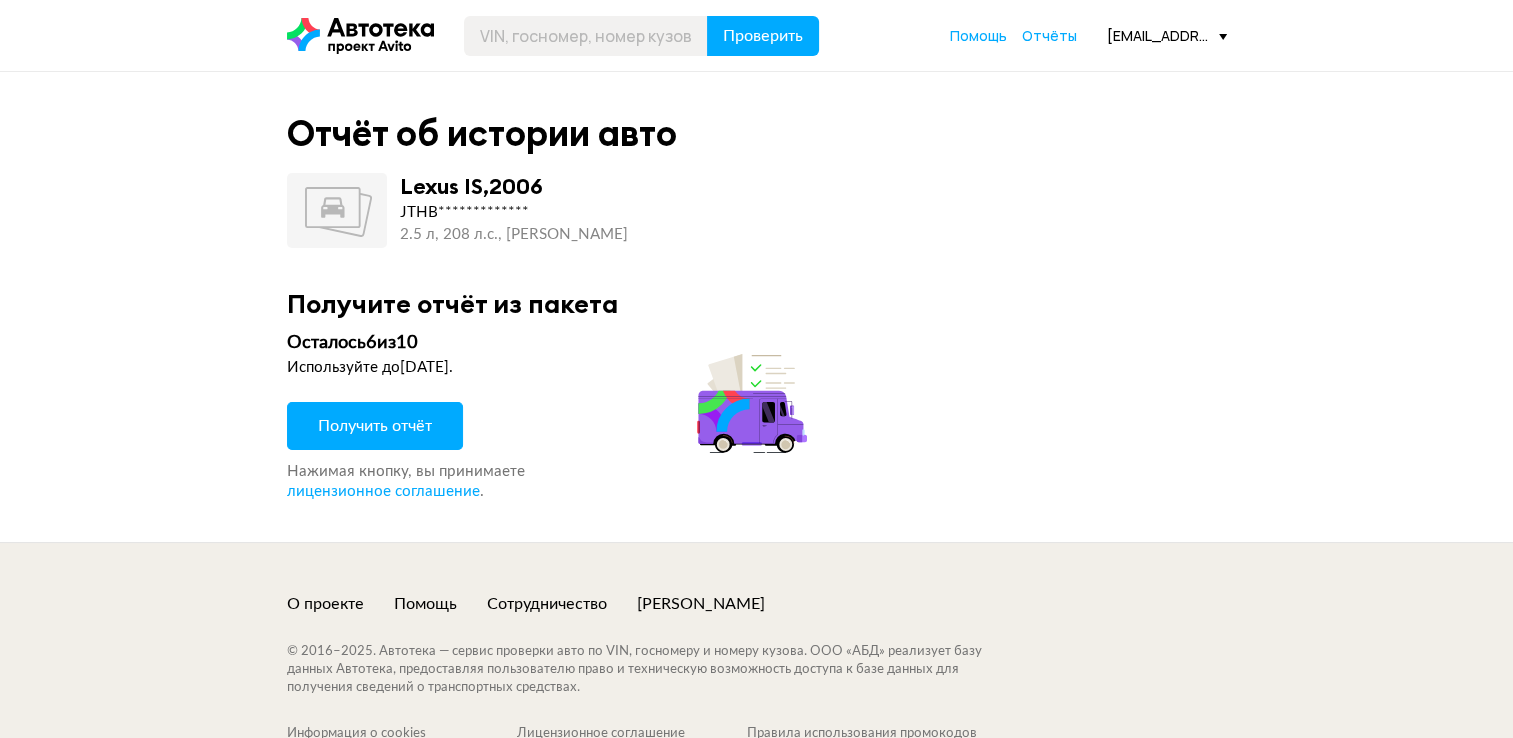 click on "Получить отчёт" at bounding box center [375, 426] 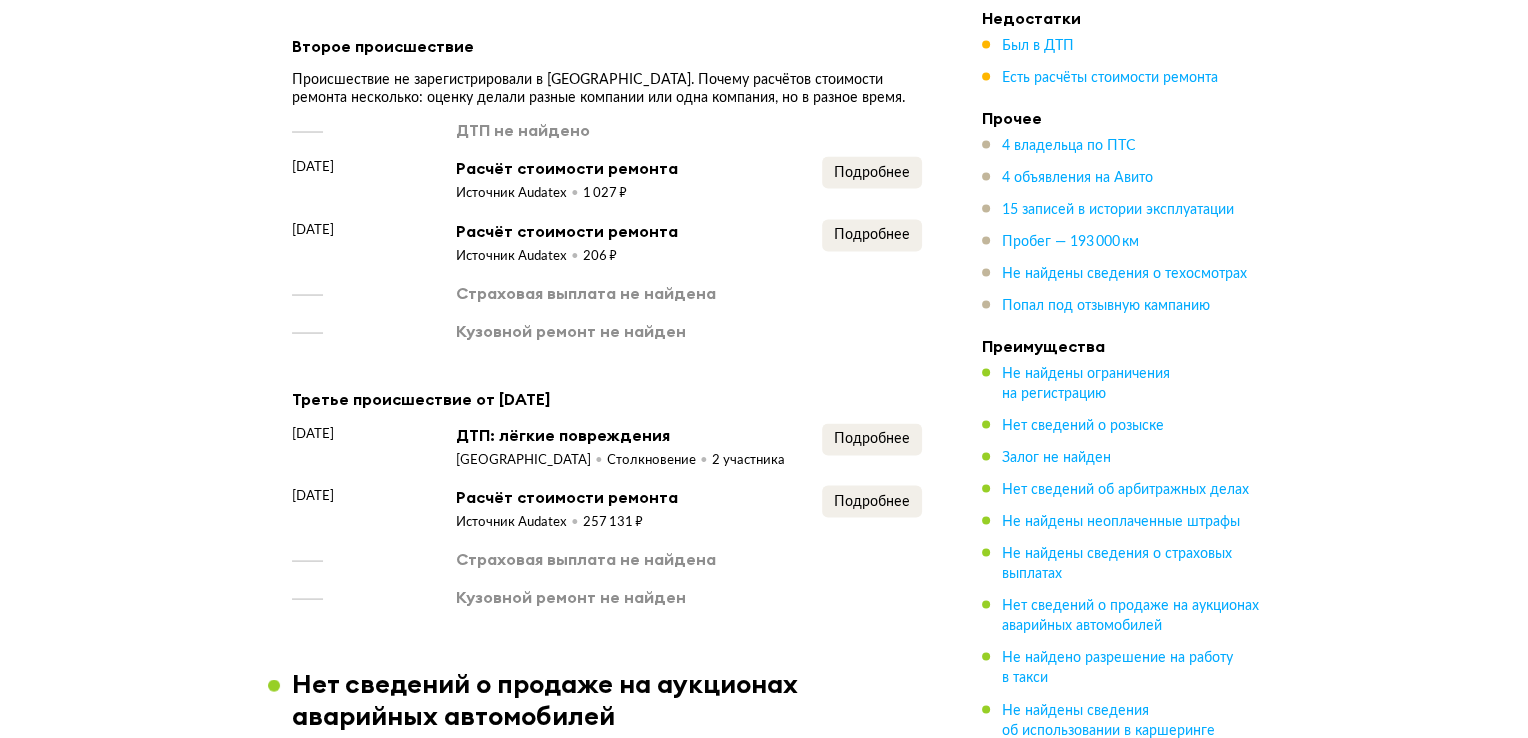 scroll, scrollTop: 3800, scrollLeft: 0, axis: vertical 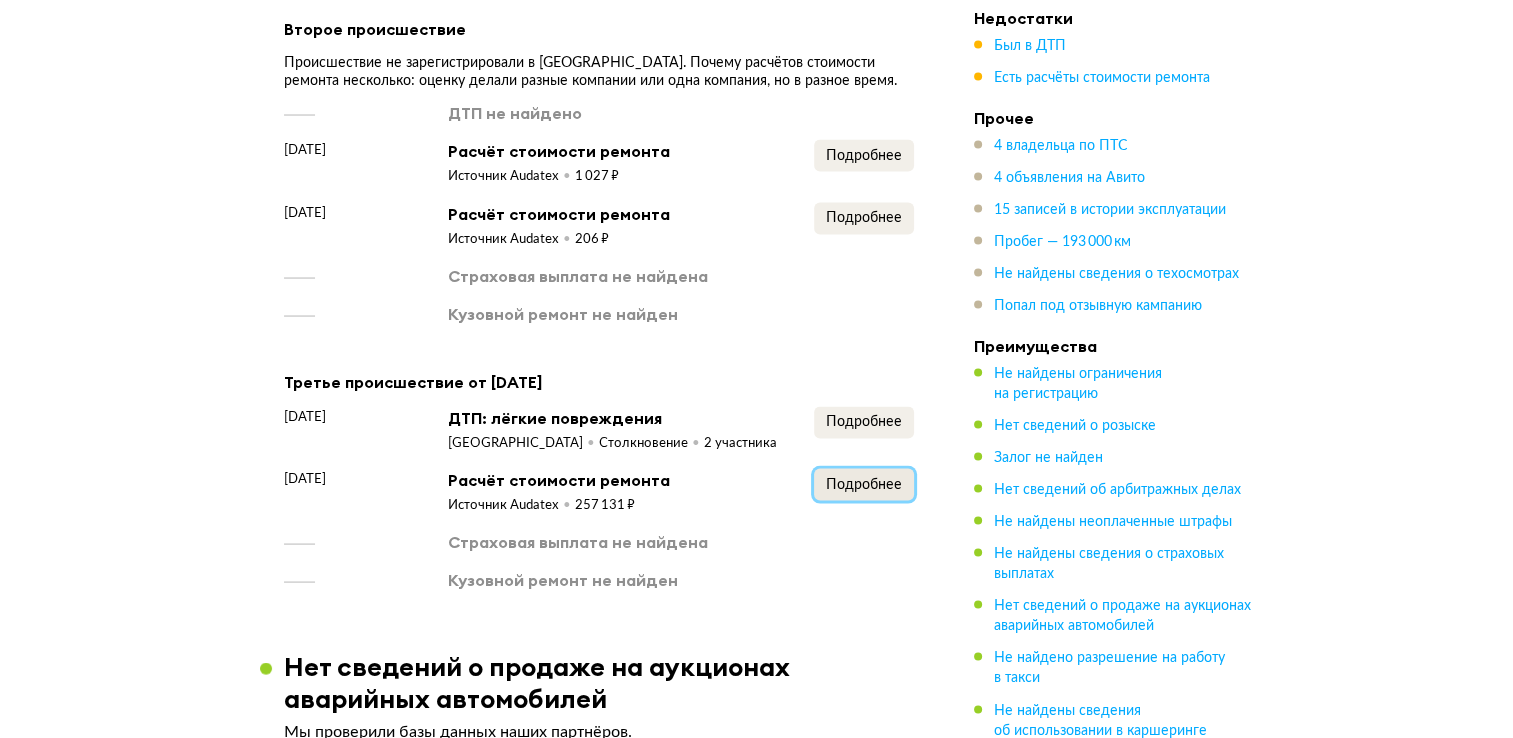 click on "Подробнее" at bounding box center [864, 485] 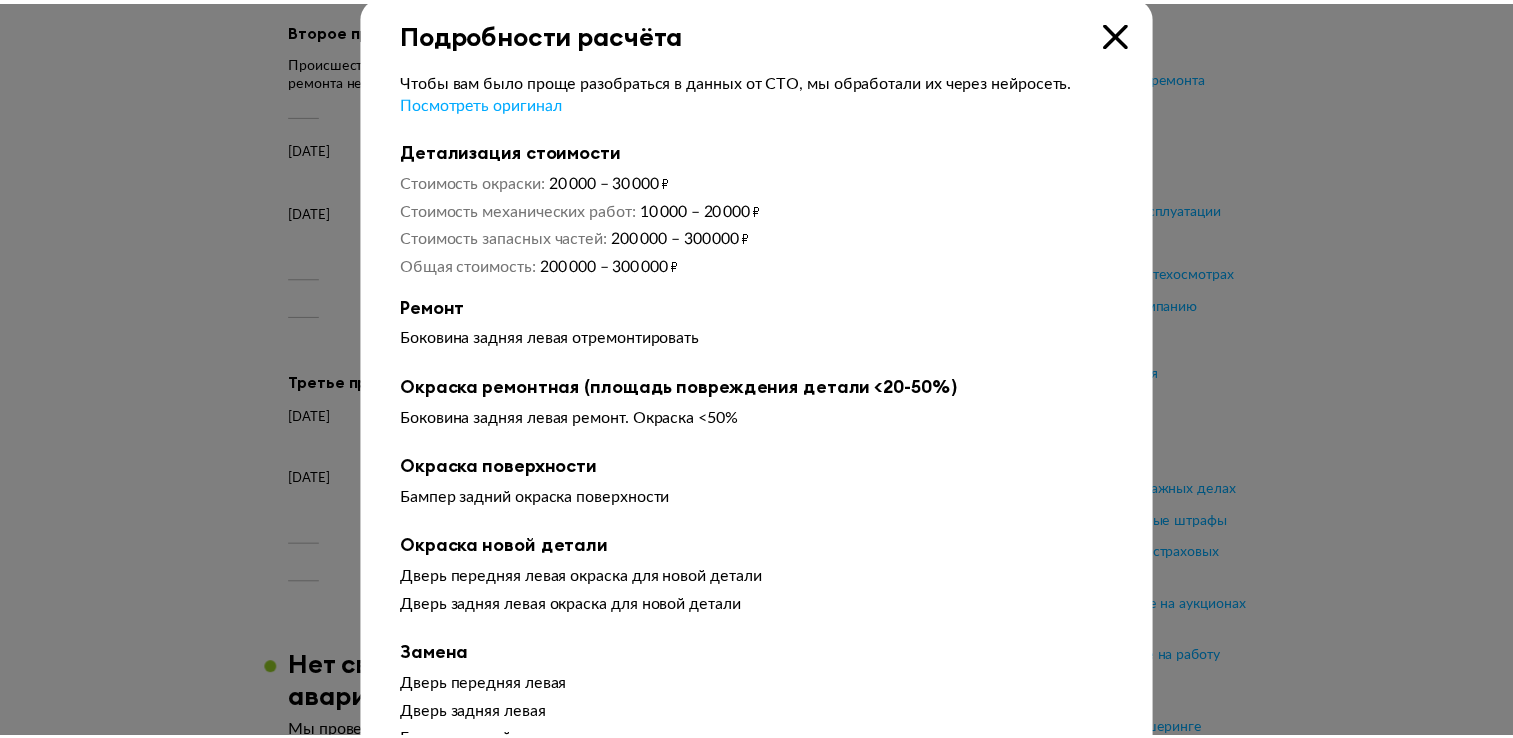 scroll, scrollTop: 0, scrollLeft: 0, axis: both 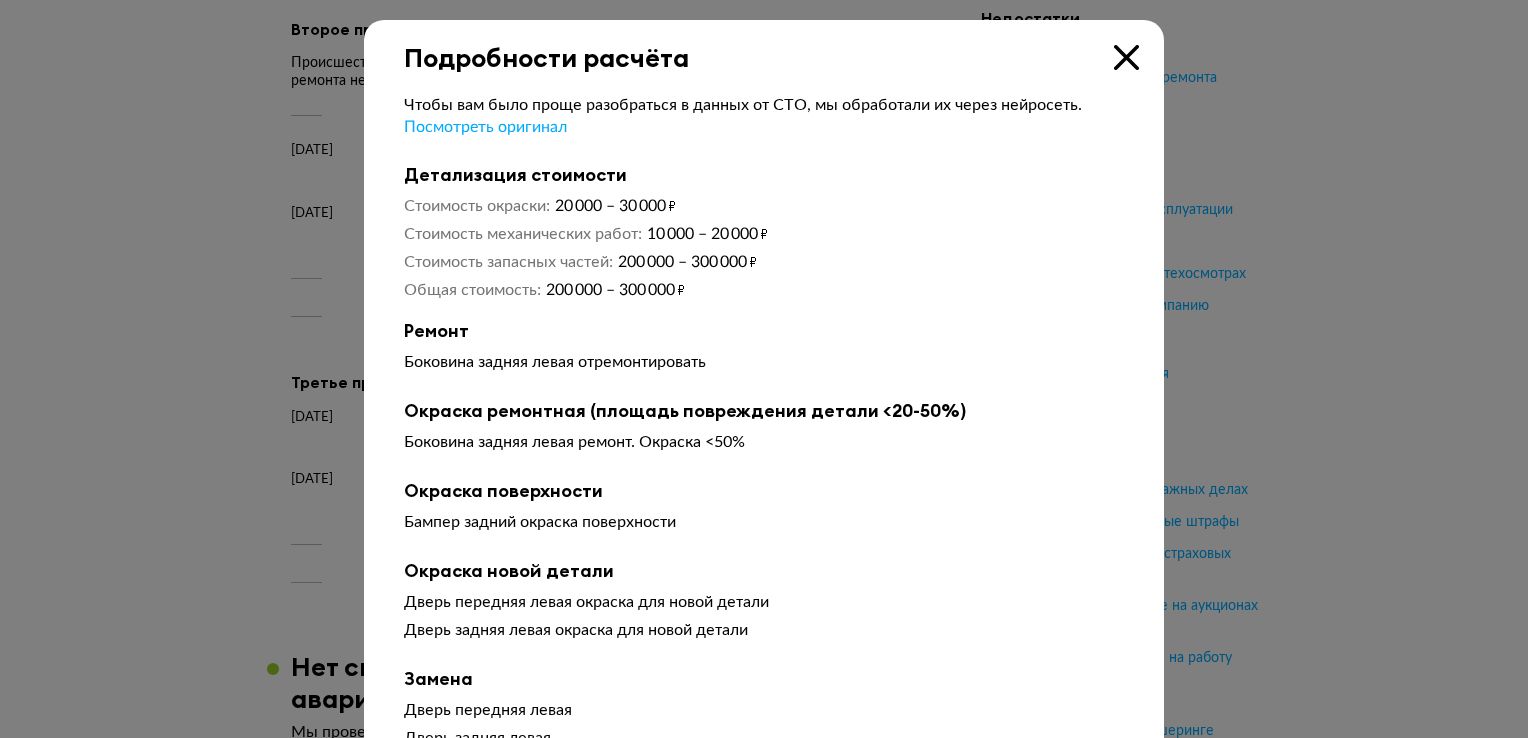 click at bounding box center [1126, 57] 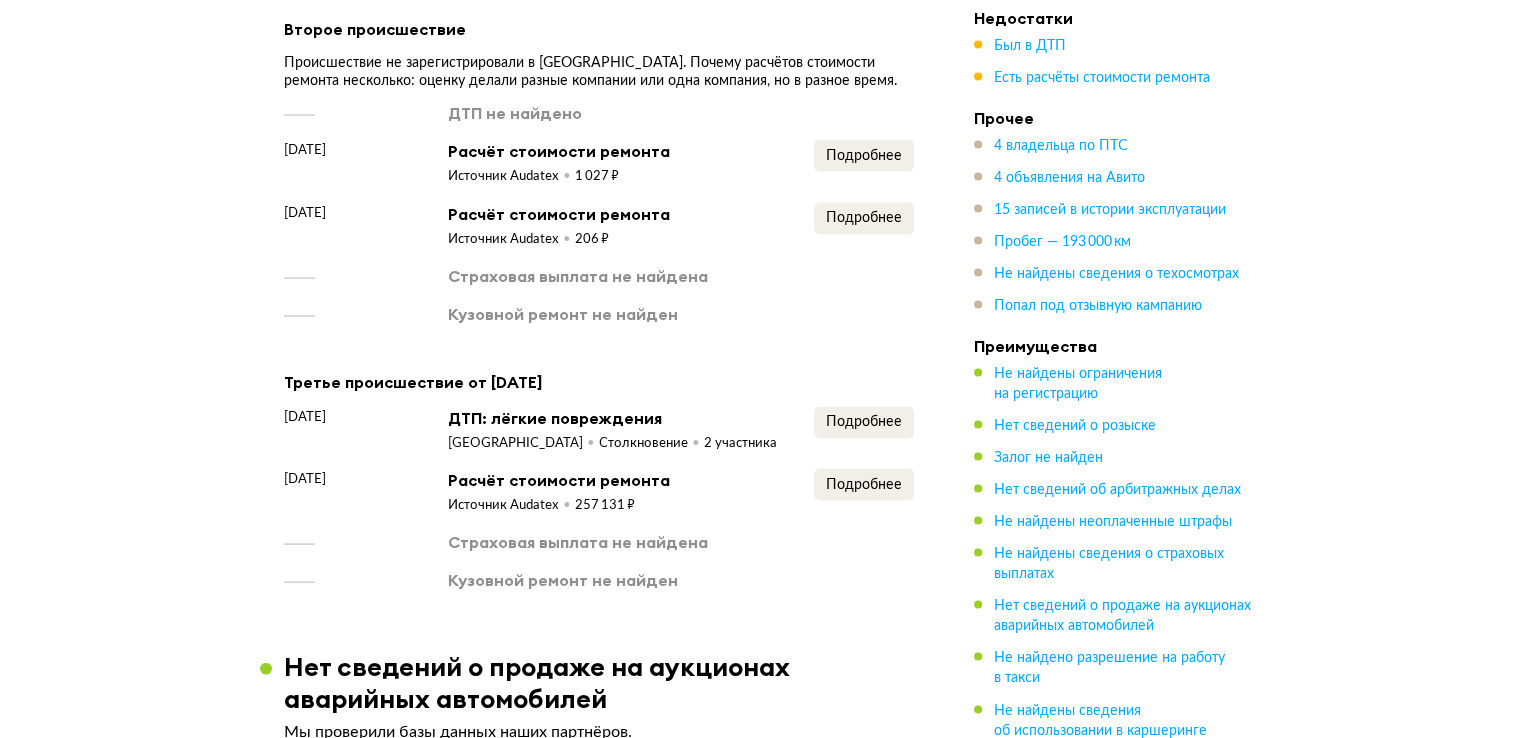 drag, startPoint x: 555, startPoint y: 370, endPoint x: 528, endPoint y: 361, distance: 28.460499 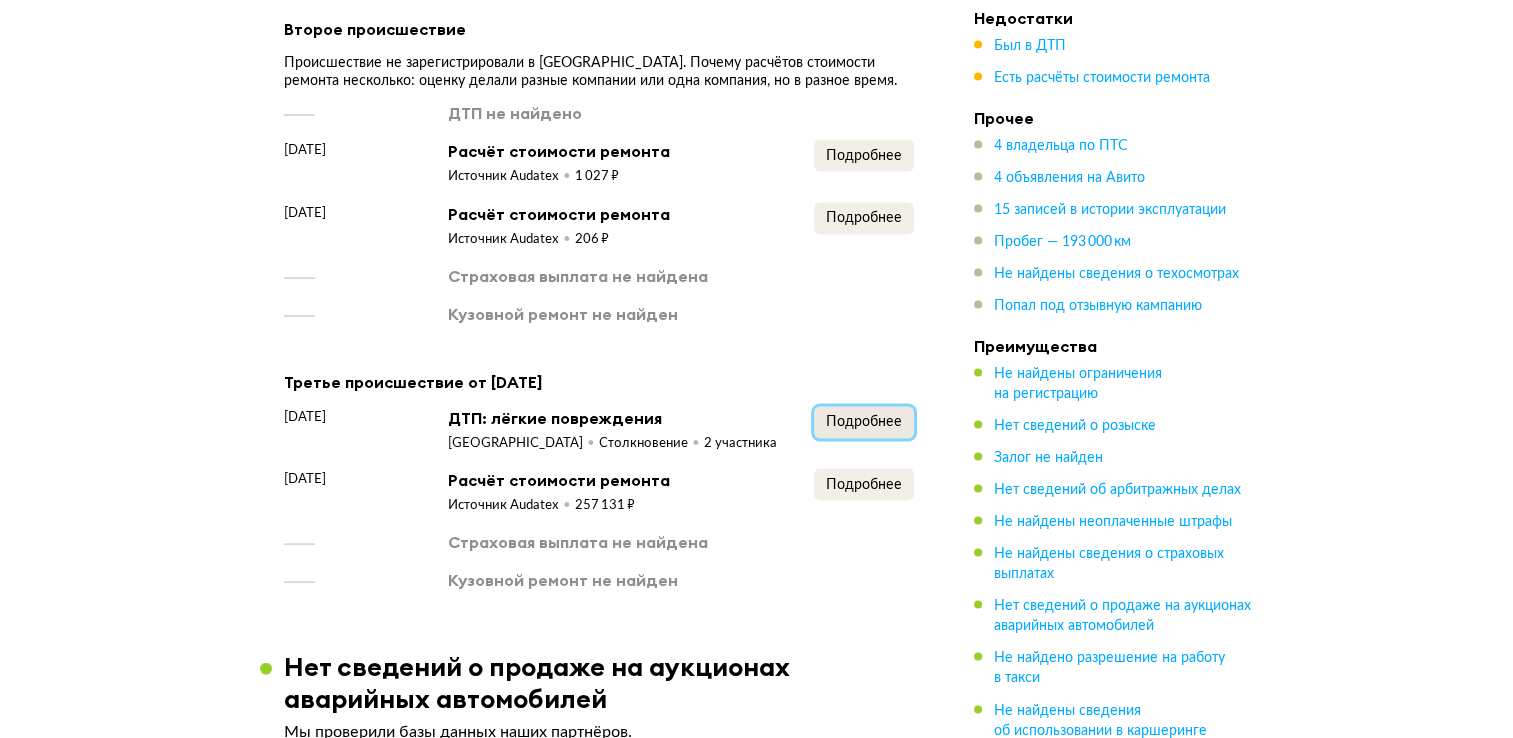 click on "Подробнее" at bounding box center [864, 423] 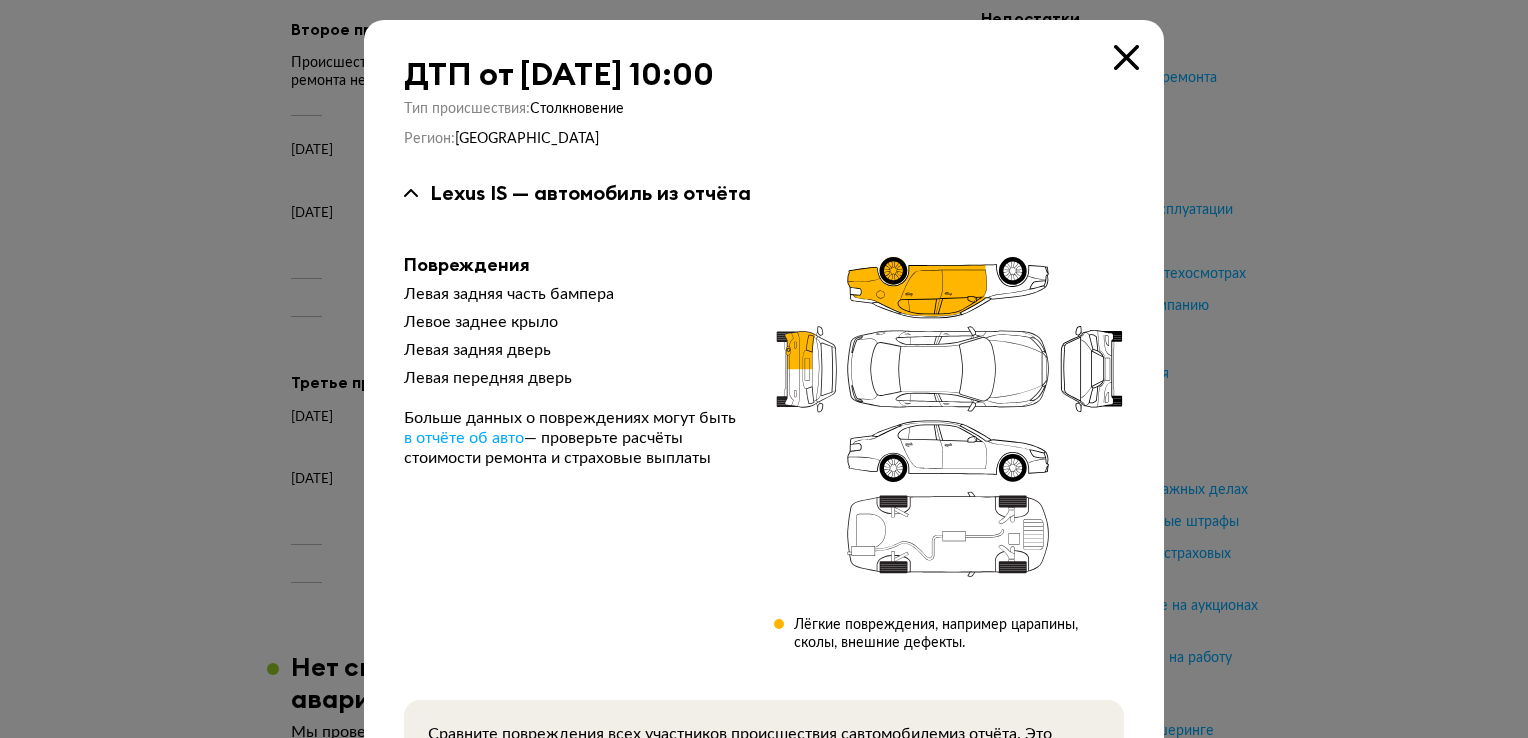 click at bounding box center (1126, 57) 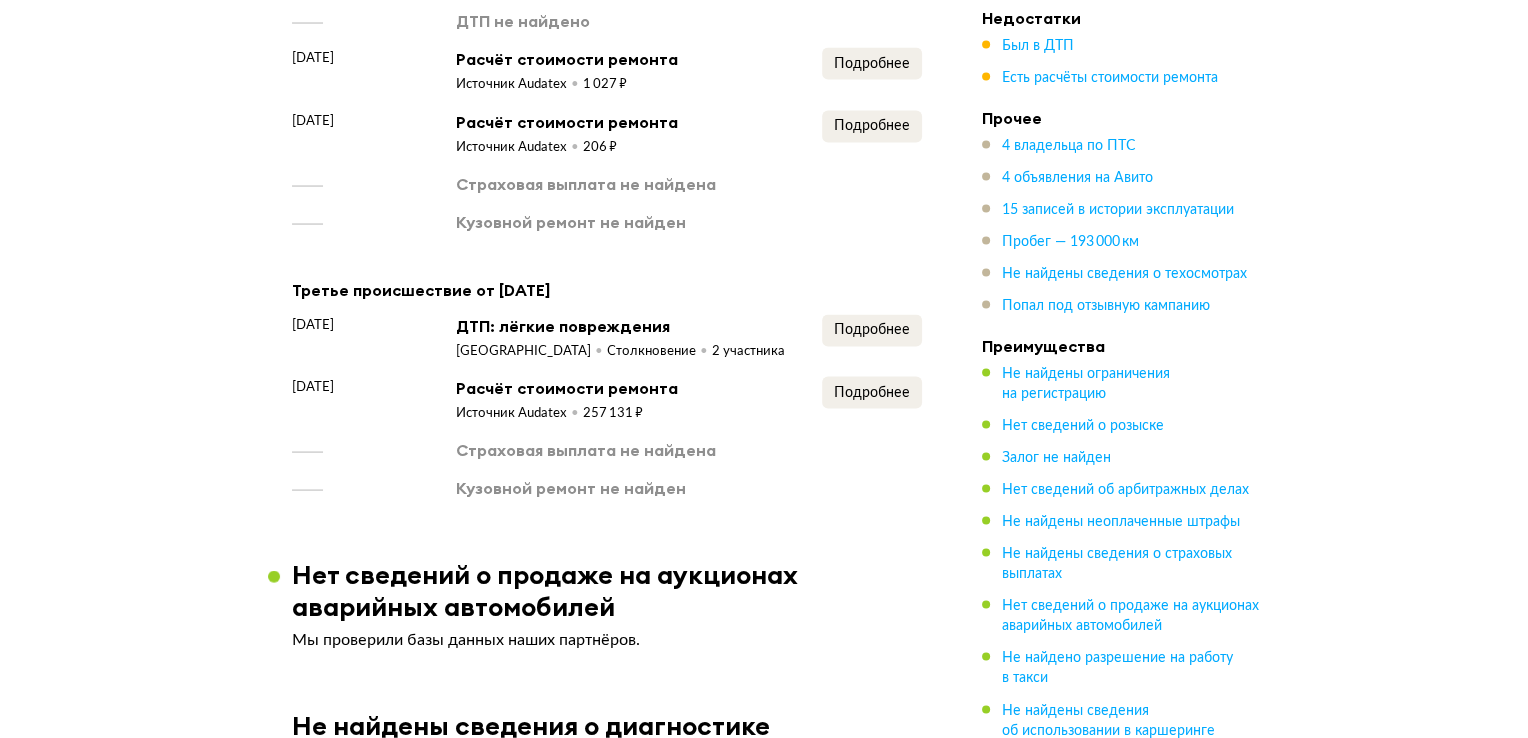 scroll, scrollTop: 3900, scrollLeft: 0, axis: vertical 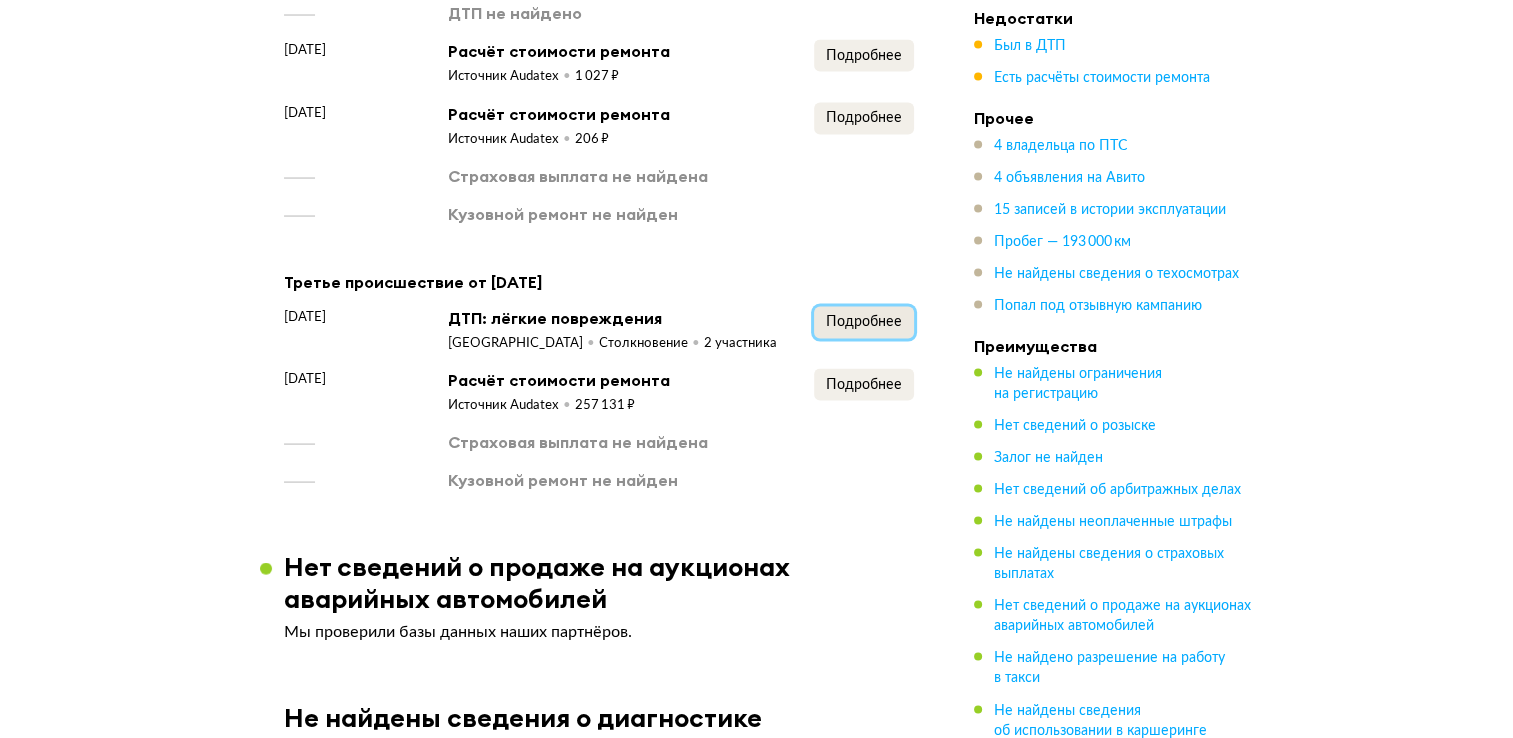 click on "Подробнее" at bounding box center (864, 323) 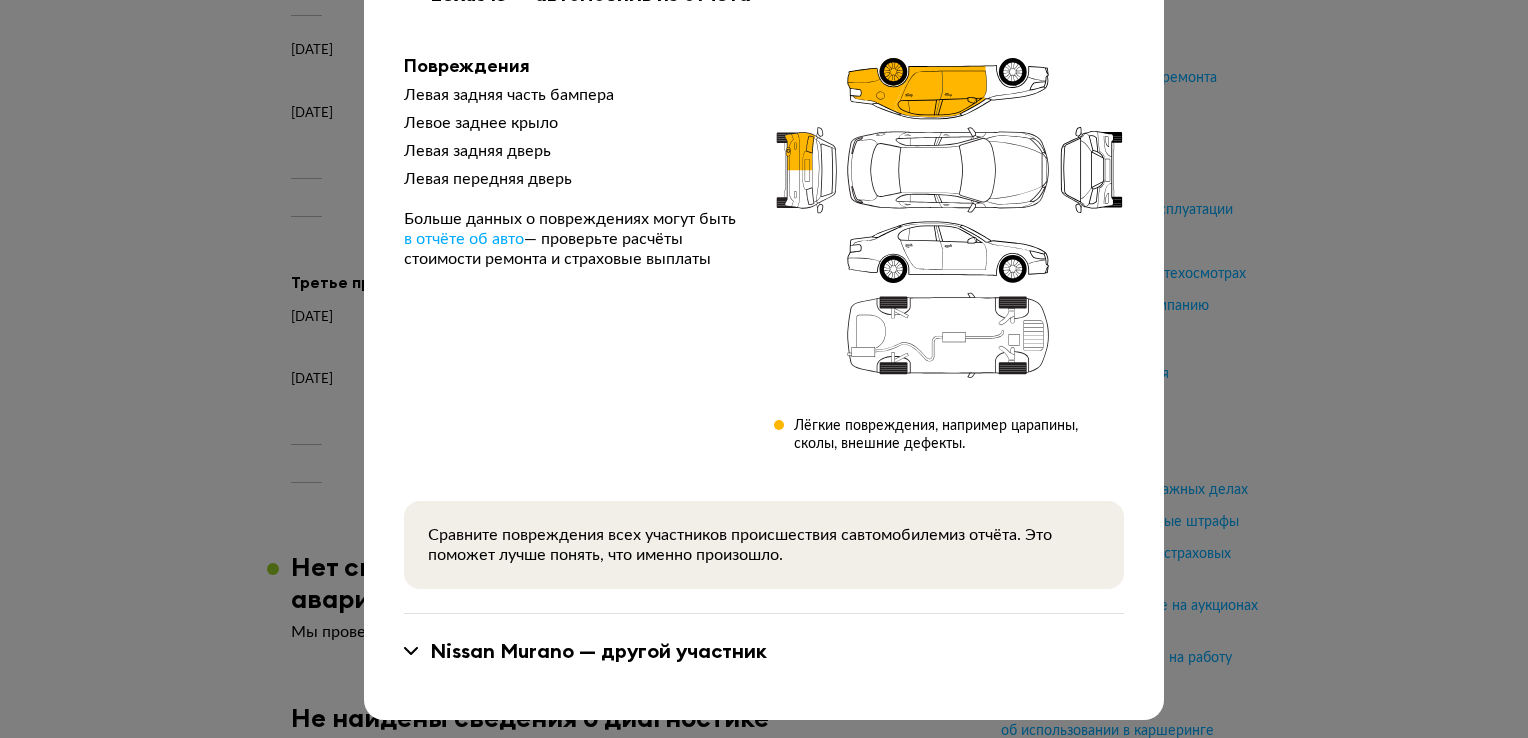 scroll, scrollTop: 200, scrollLeft: 0, axis: vertical 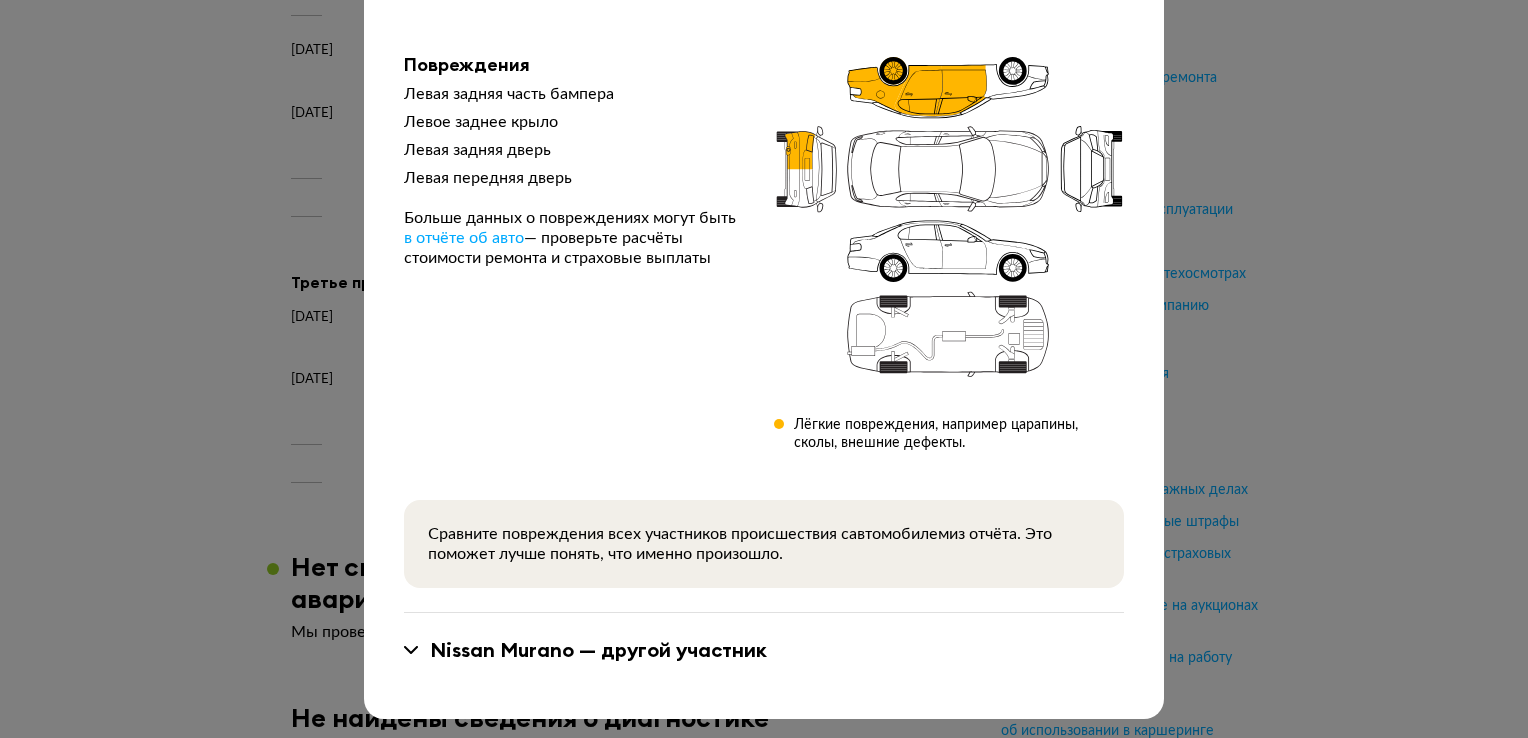 click on "[PERSON_NAME]   —   другой участник" at bounding box center [764, 650] 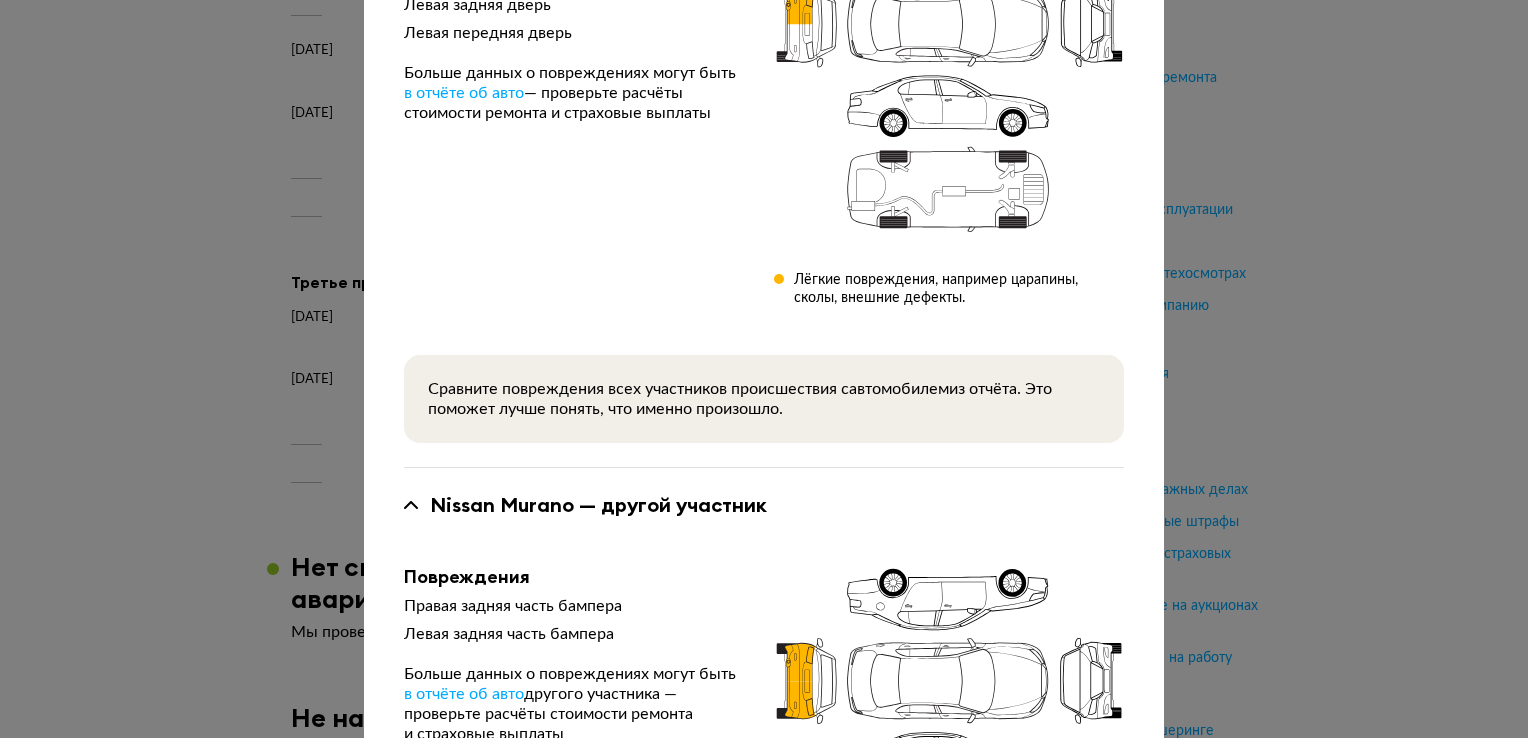 scroll, scrollTop: 645, scrollLeft: 0, axis: vertical 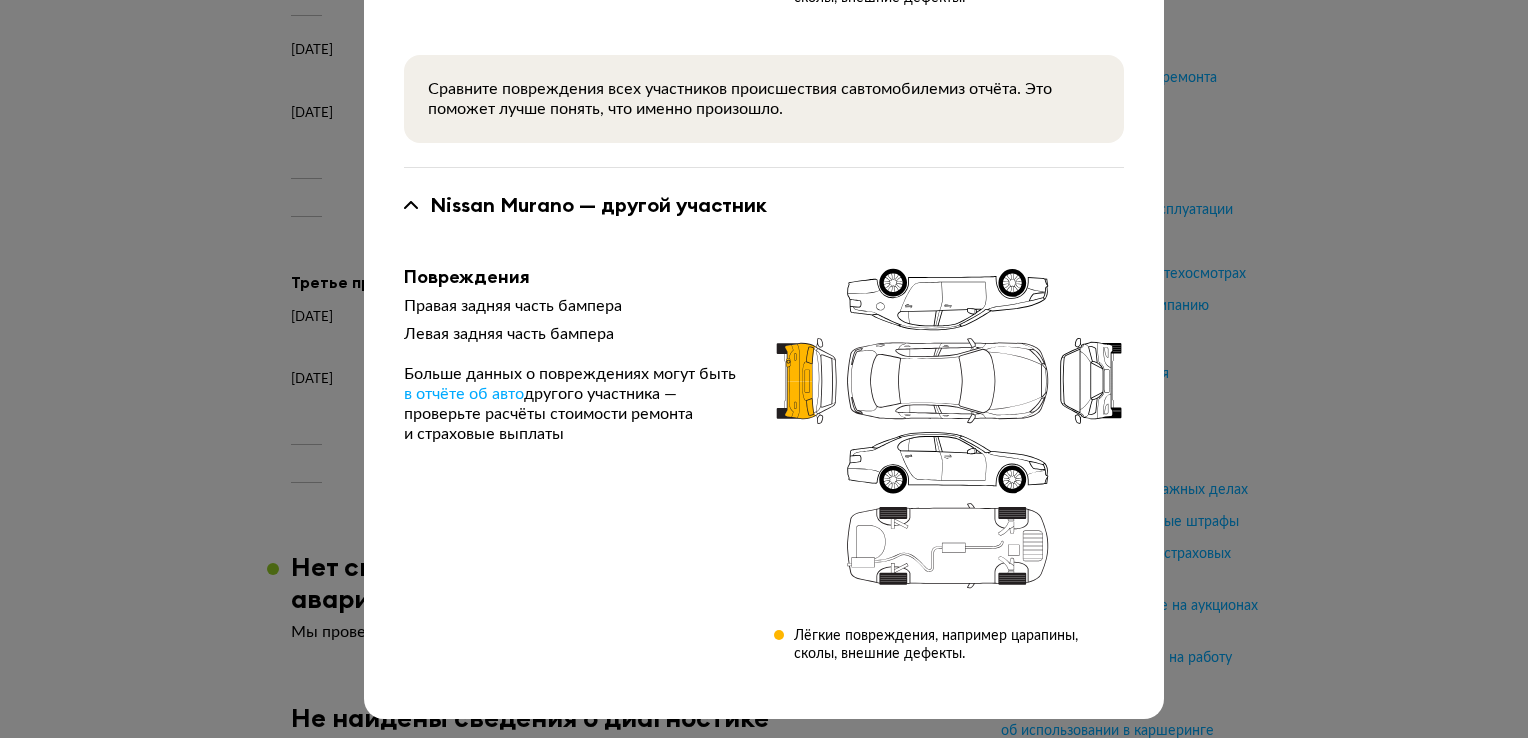 click on "ДТП от [DATE] 10:00 Тип происшествия :  Столкновение Регион :  Москва Lexus   IS   —   автомобиль из отчёта Повреждения Левая задняя часть бампера Левое заднее крыло Левая задняя дверь Левая передняя дверь Больше данных о повреждениях могут быть  в отчёте об авто   — проверьте расчёты стоимости ремонта и страховые выплаты Лёгкие повреждения, например царапины, сколы, внешние дефекты. Сравните повреждения всех участников происшествия с  автомобилем  из отчёта. Это поможет лучше понять, что именно произошло. [PERSON_NAME]   —   другой участник Повреждения" at bounding box center (764, 369) 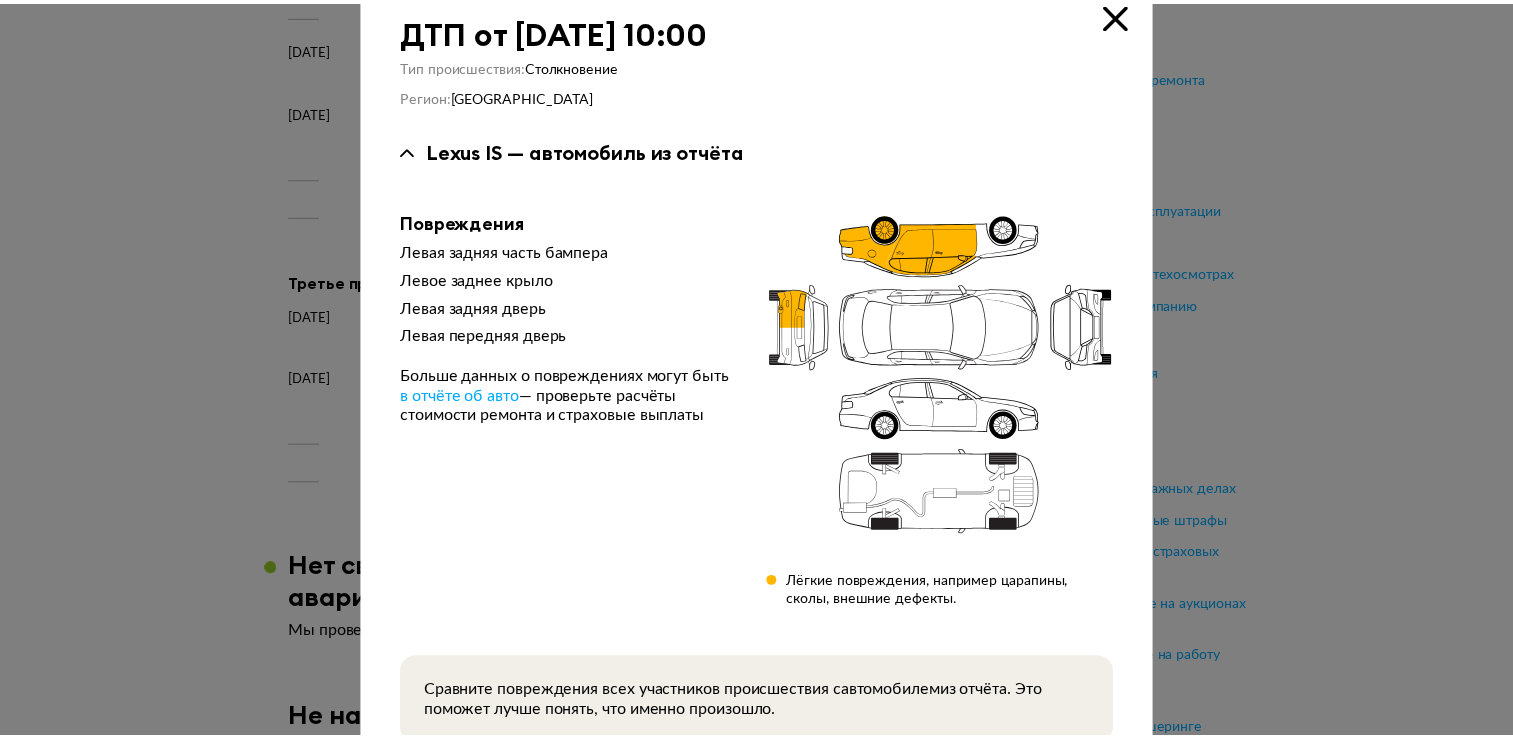 scroll, scrollTop: 0, scrollLeft: 0, axis: both 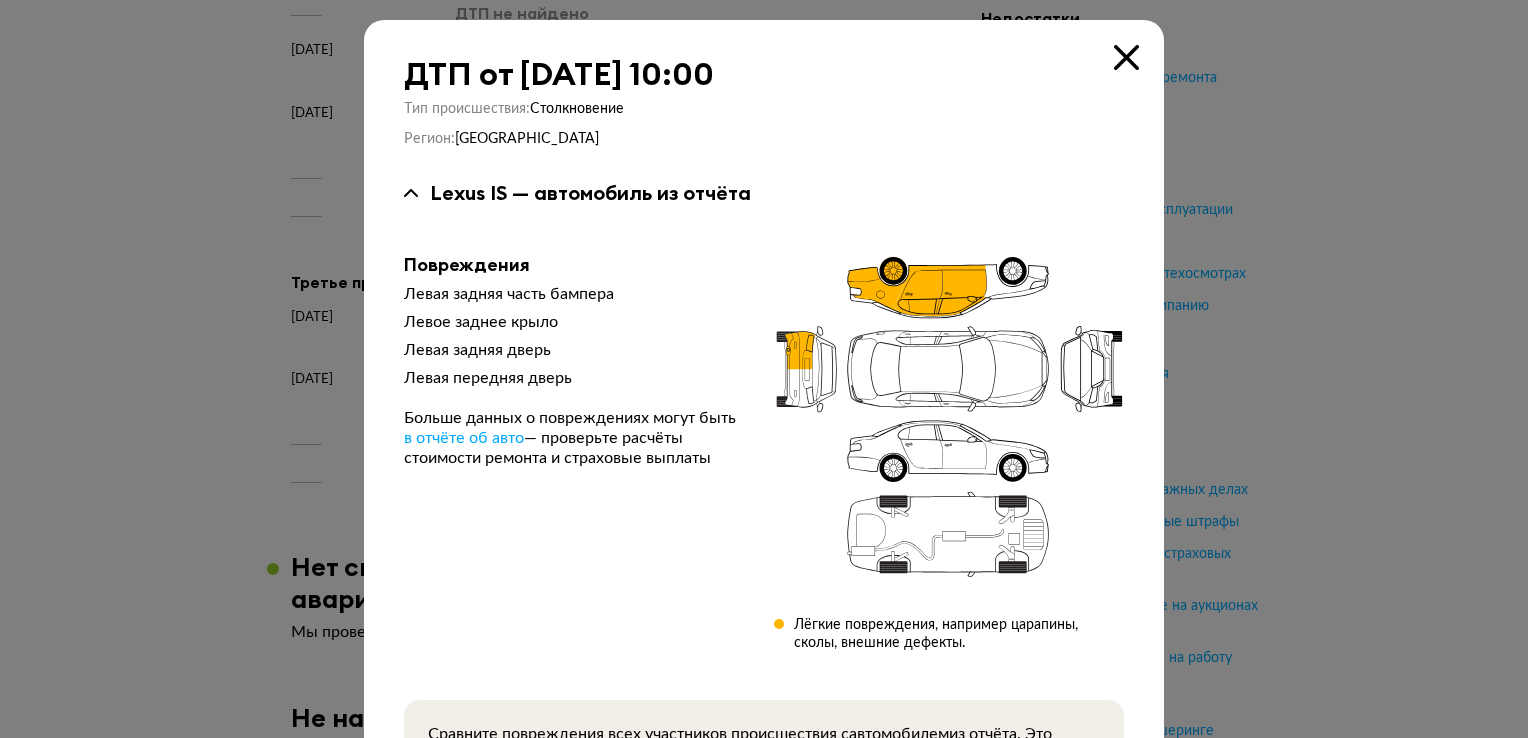 click at bounding box center [1126, 57] 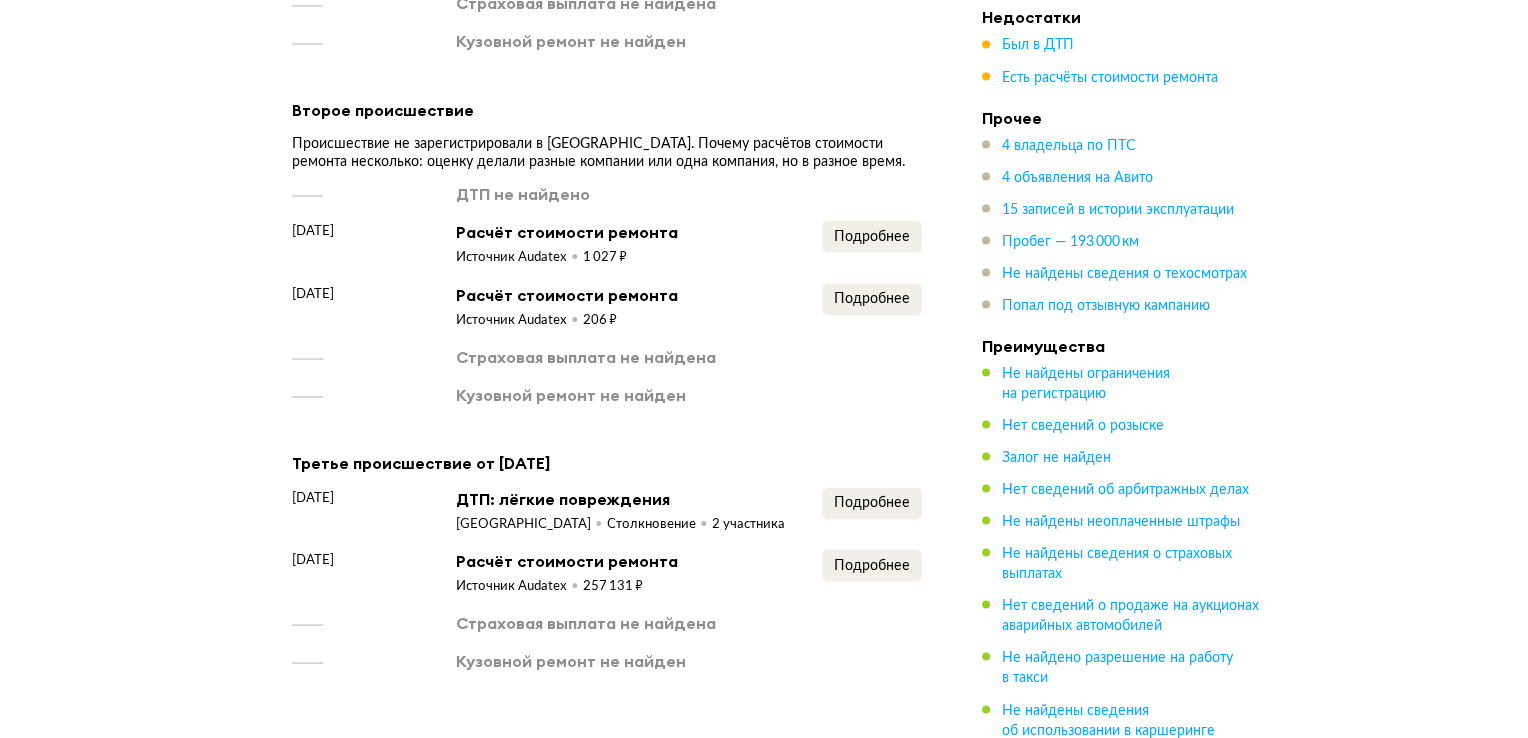 scroll, scrollTop: 3700, scrollLeft: 0, axis: vertical 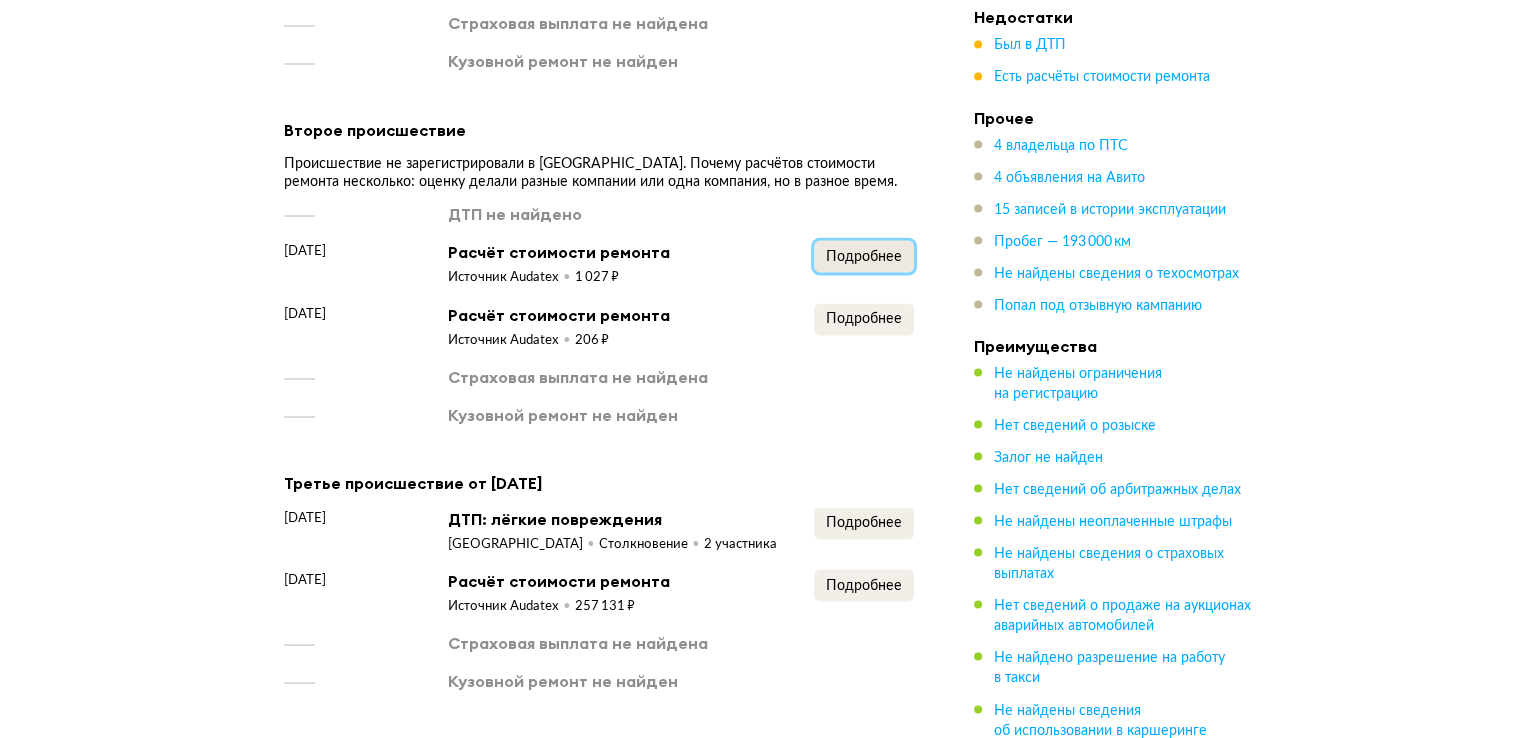 click on "Подробнее" at bounding box center [864, 256] 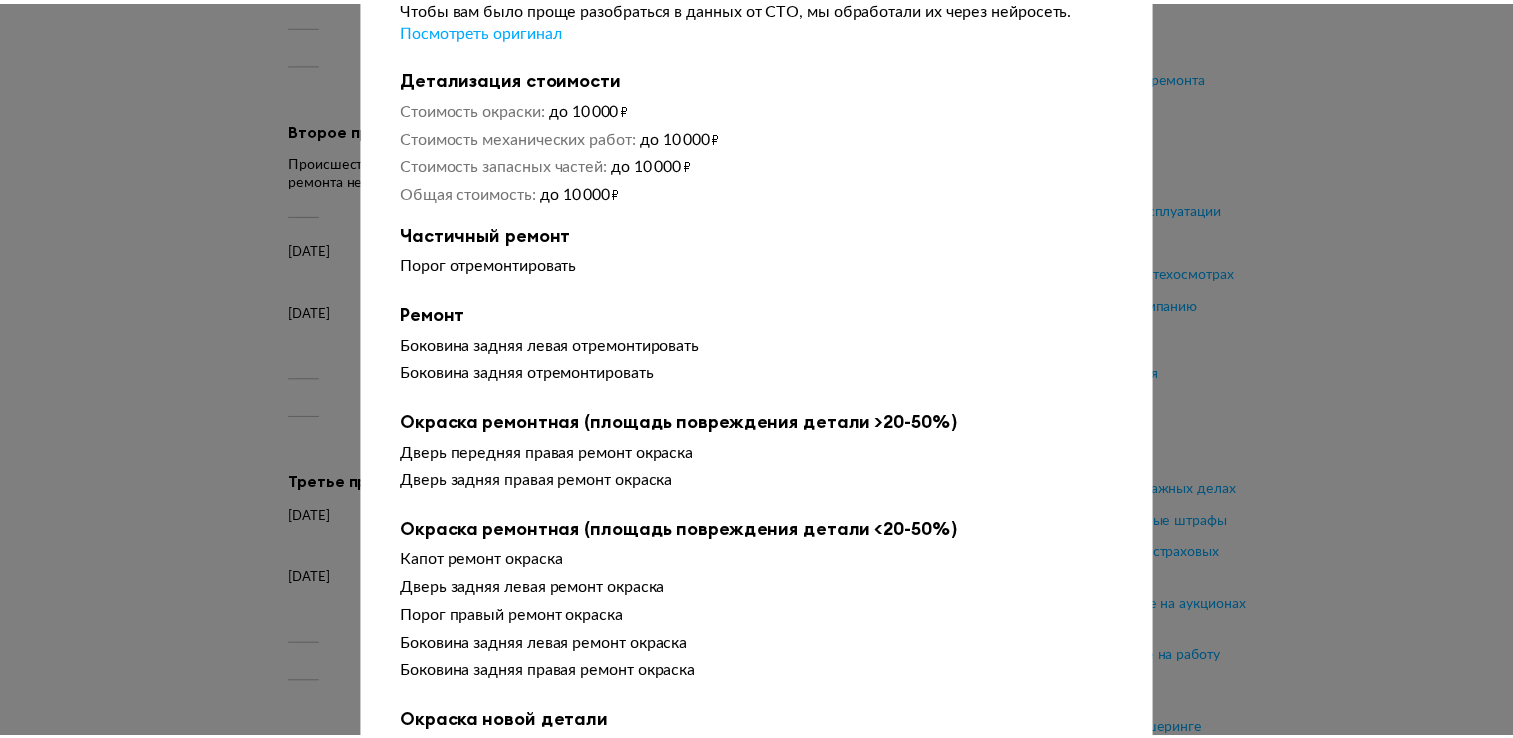 scroll, scrollTop: 0, scrollLeft: 0, axis: both 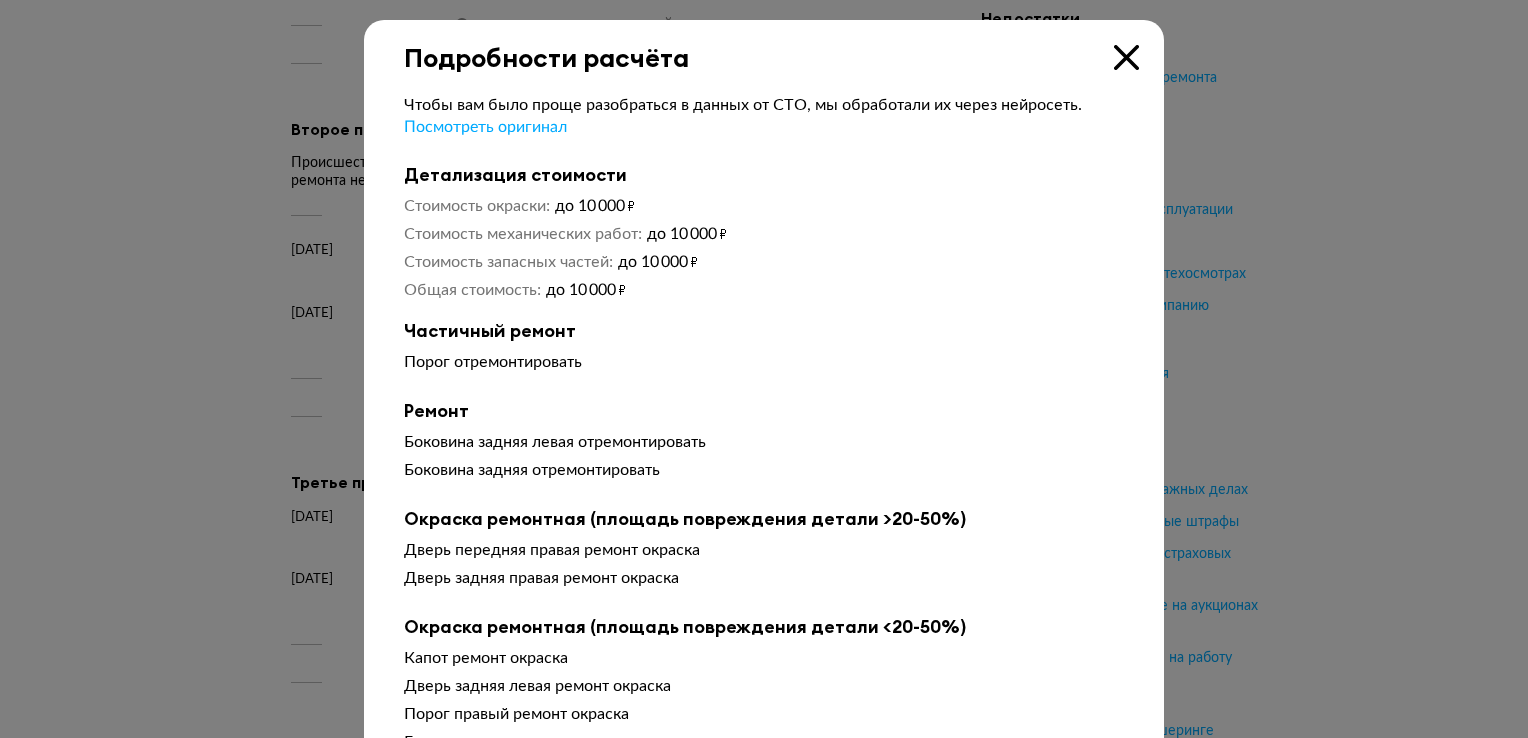 click on "Чтобы вам было проще разобраться в данных от СТО, мы обработали их через нейросеть. Посмотреть оригинал Детализация стоимости Стоимость окраски до 10 000 ₽ Стоимость механических работ до 10 000 ₽ Стоимость запасных частей до 10 000 ₽ Общая стоимость до 10 000 ₽ Частичный ремонт Порог отремонтировать Ремонт Боковина задняя левая отремонтировать Боковина задняя отремонтировать Окраска ремонтная (площадь повреждения детали >20-50%) Дверь передняя правая ремонт окраска Дверь задняя правая ремонт окраска Окраска ремонтная (площадь повреждения детали <20-50%)" at bounding box center (764, 586) 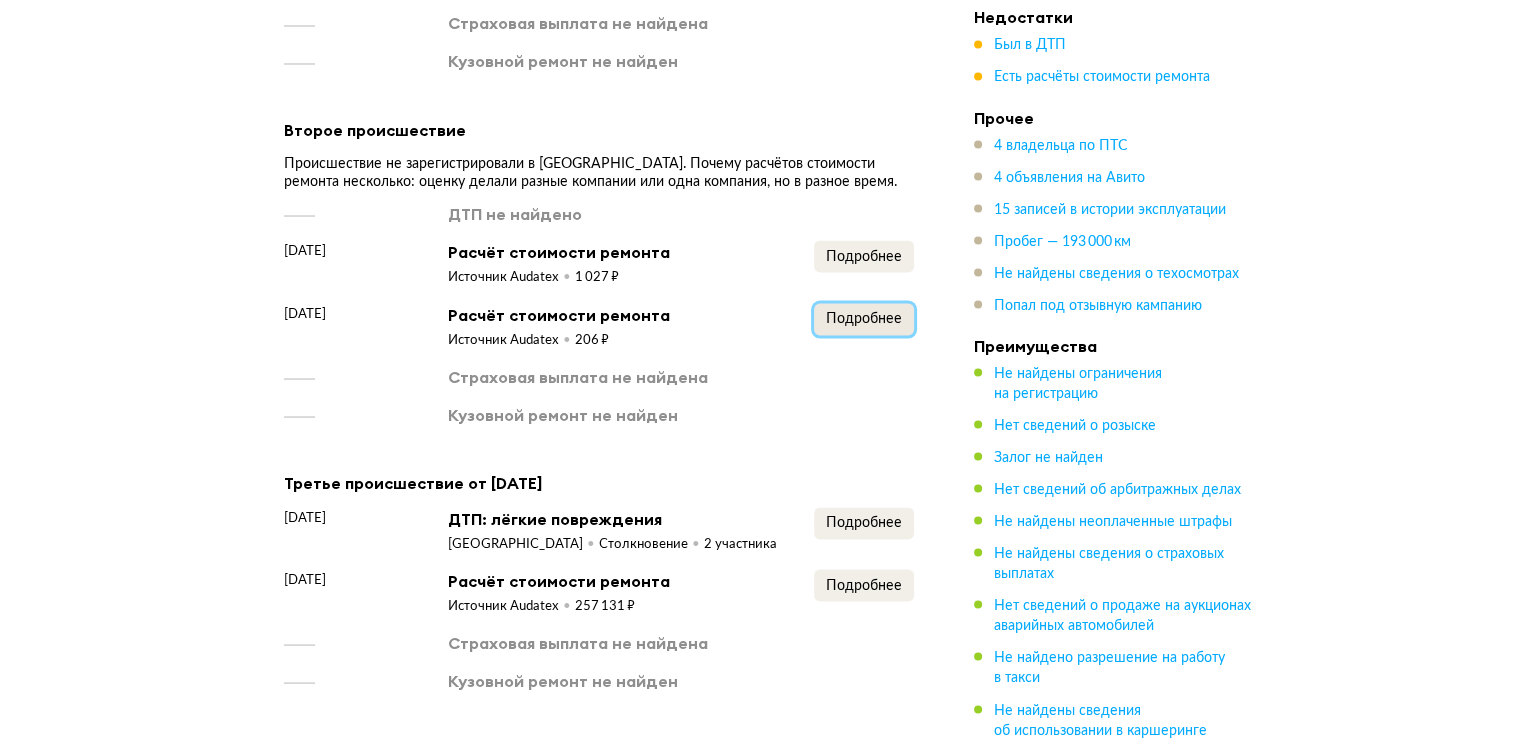 click on "Подробнее" at bounding box center (864, 319) 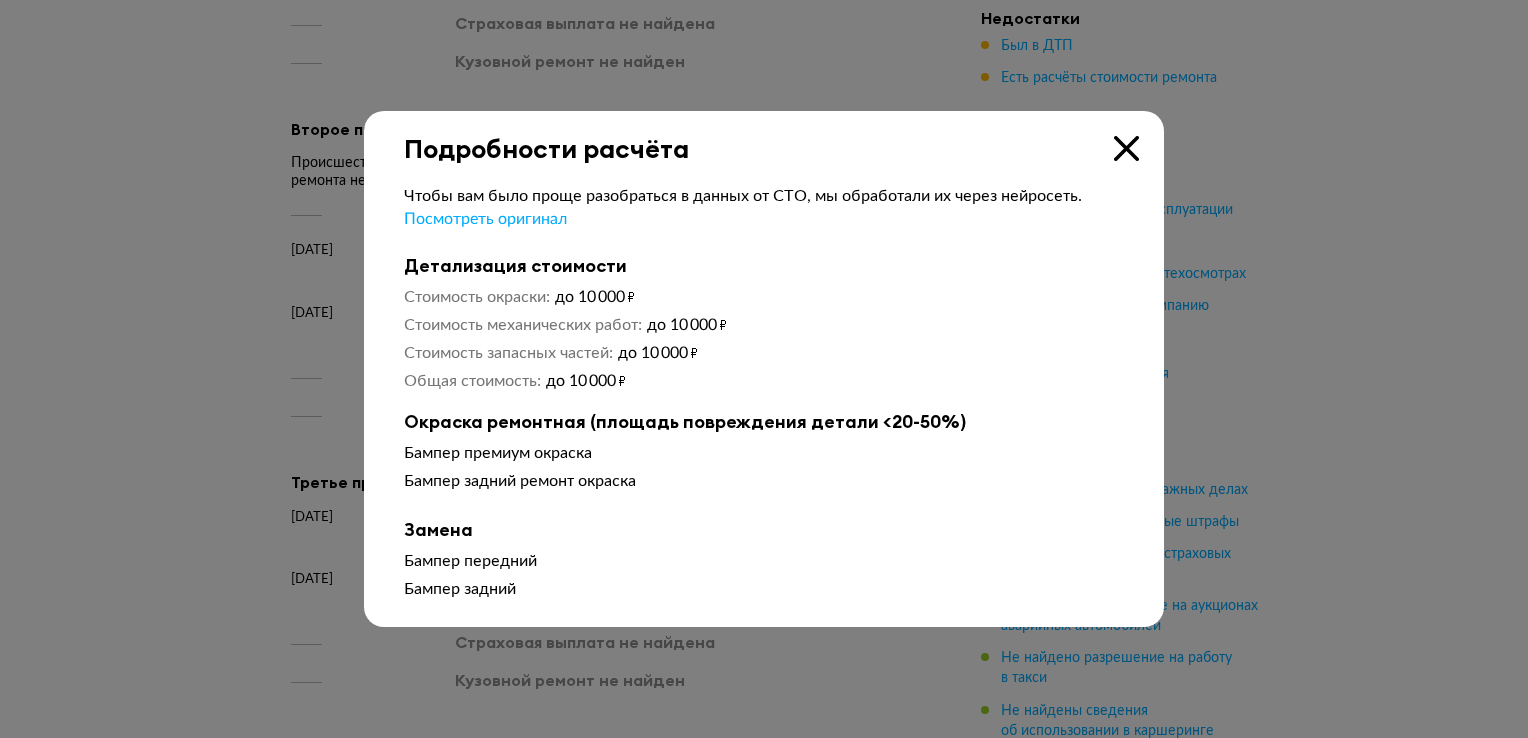 click on "Подробности расчёта" at bounding box center [764, 137] 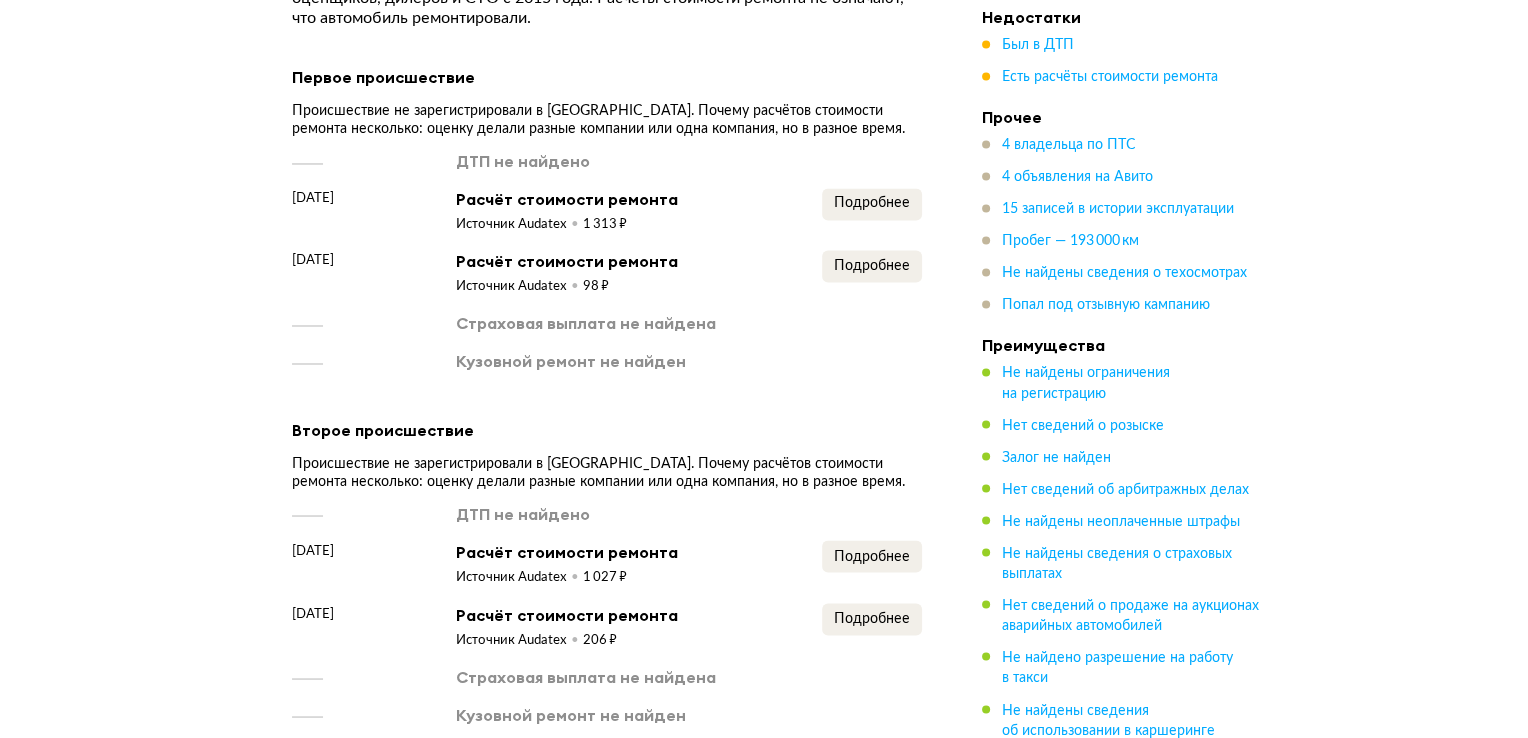 scroll, scrollTop: 3400, scrollLeft: 0, axis: vertical 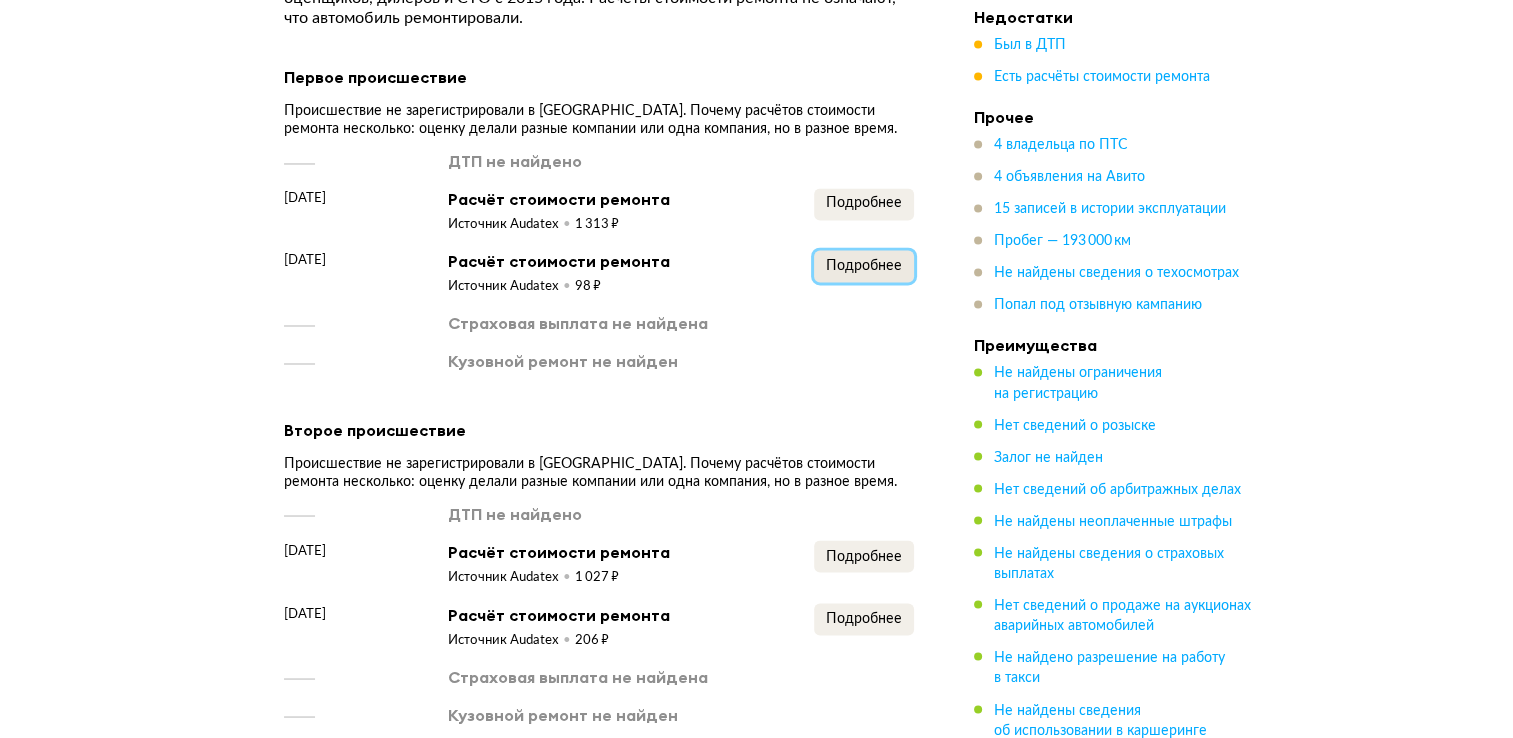 click on "Подробнее" at bounding box center [864, 266] 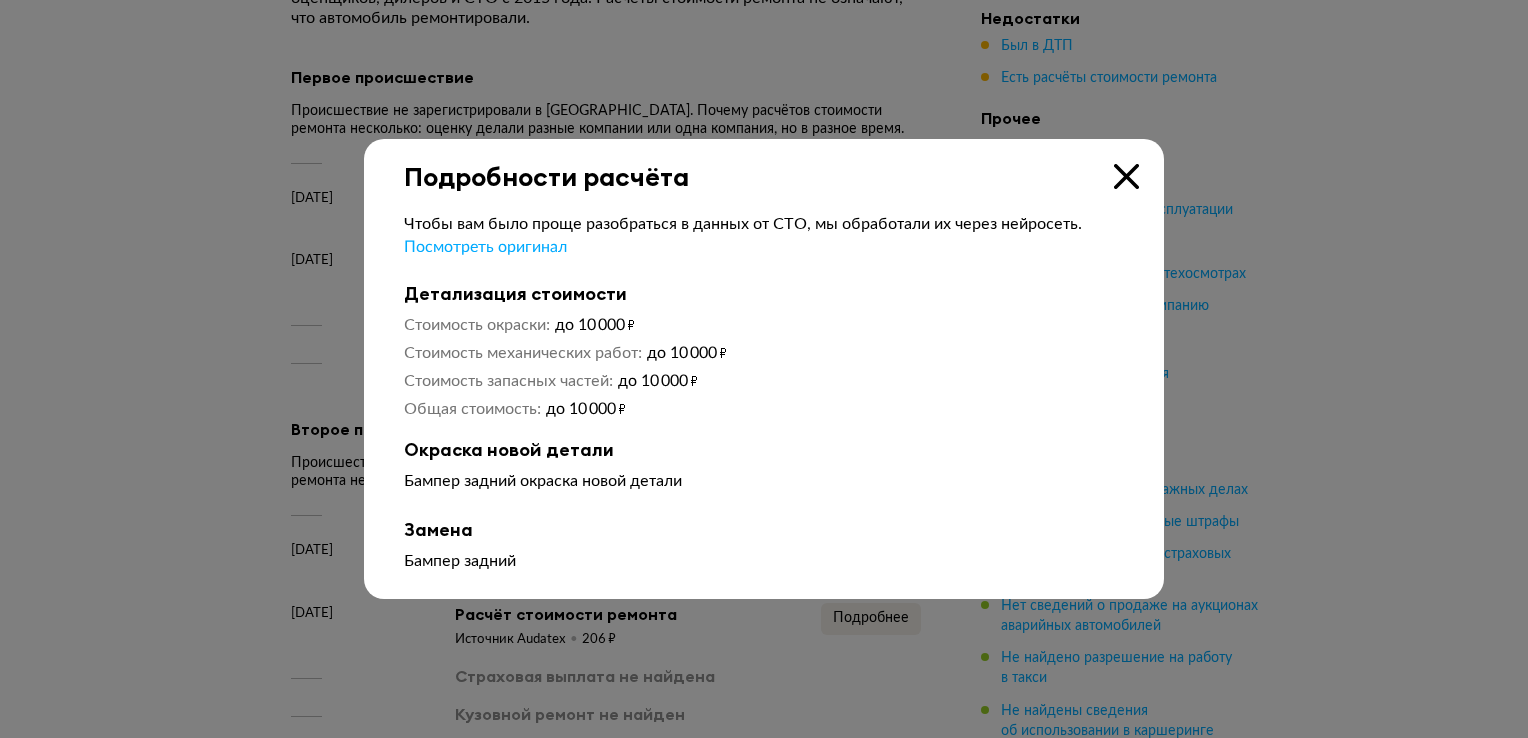 click at bounding box center [1126, 176] 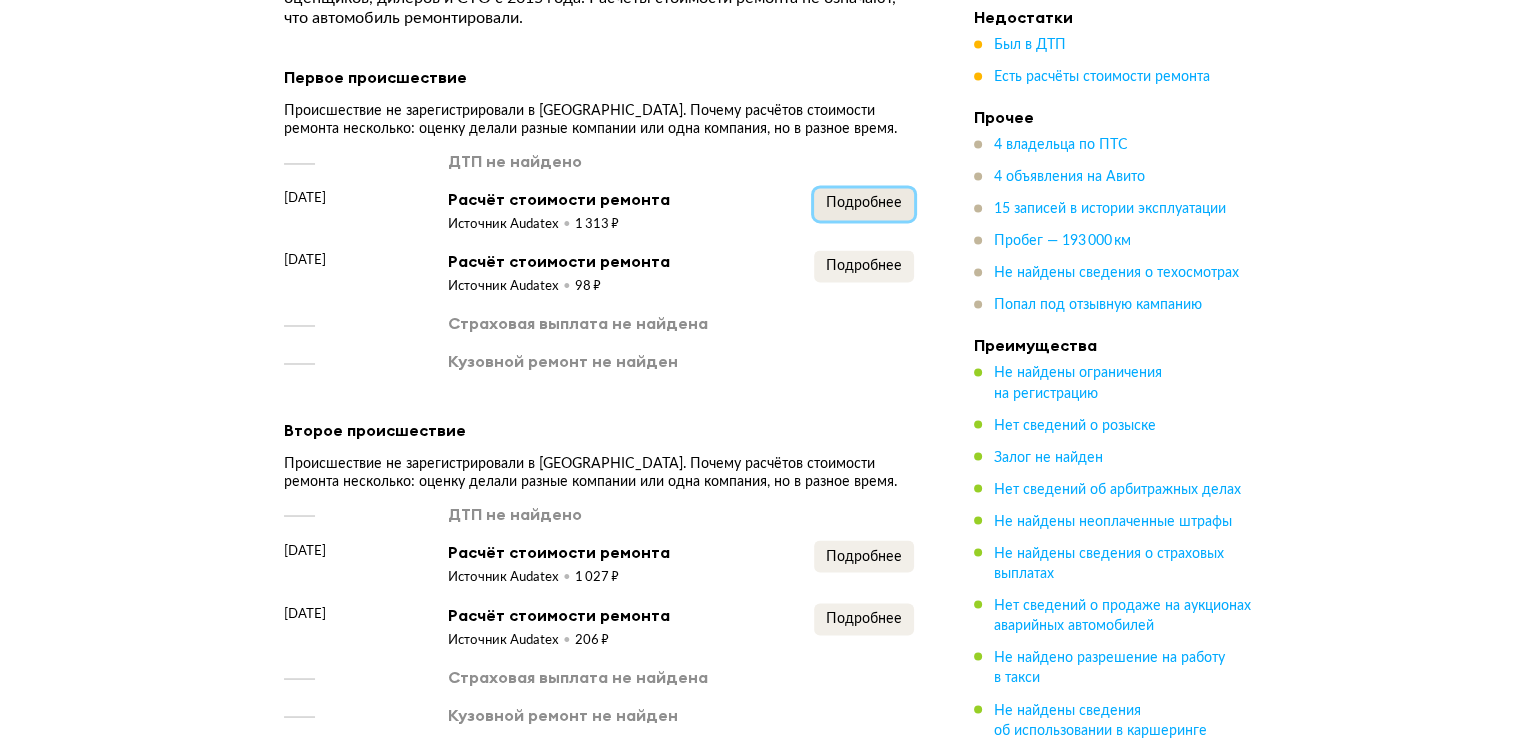 click on "Подробнее" at bounding box center [864, 203] 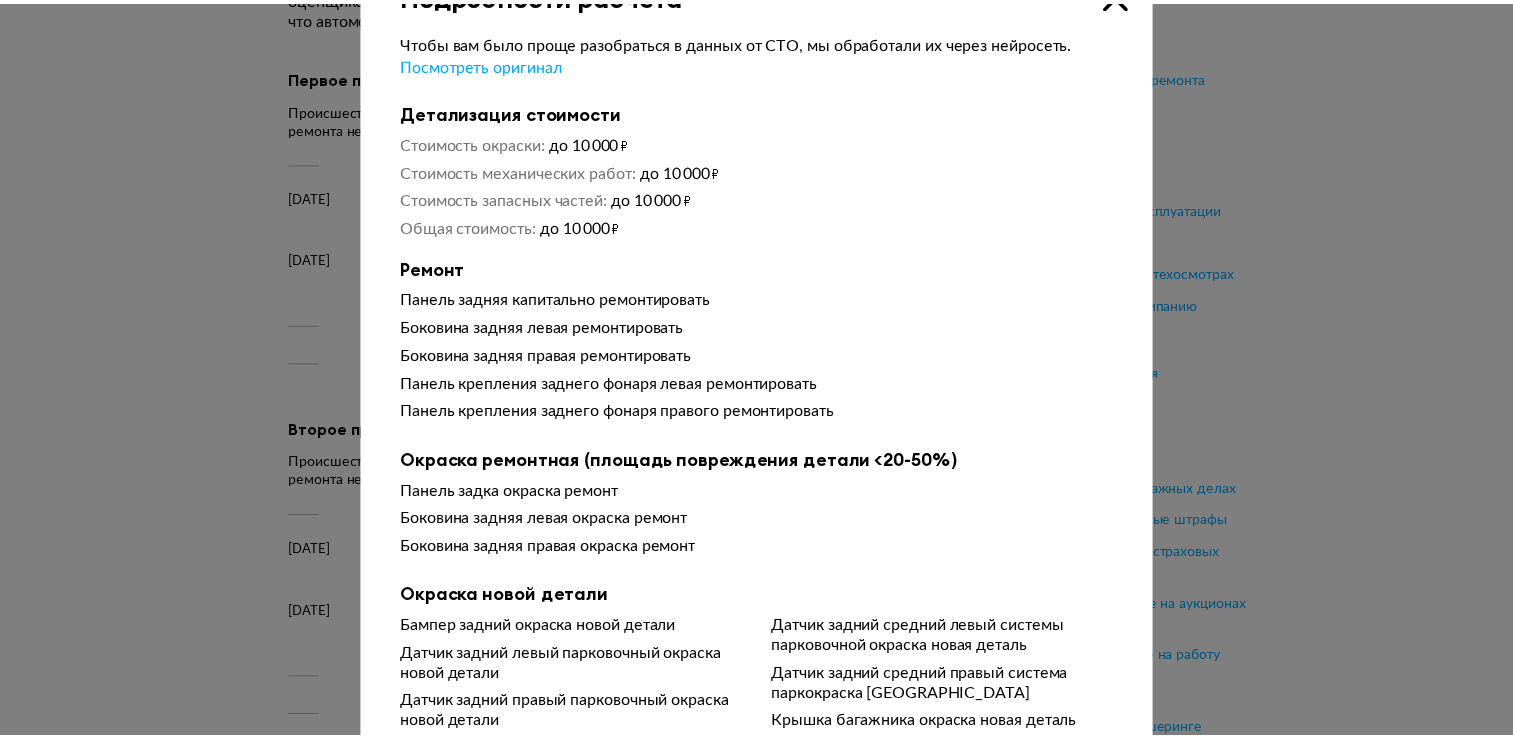 scroll, scrollTop: 0, scrollLeft: 0, axis: both 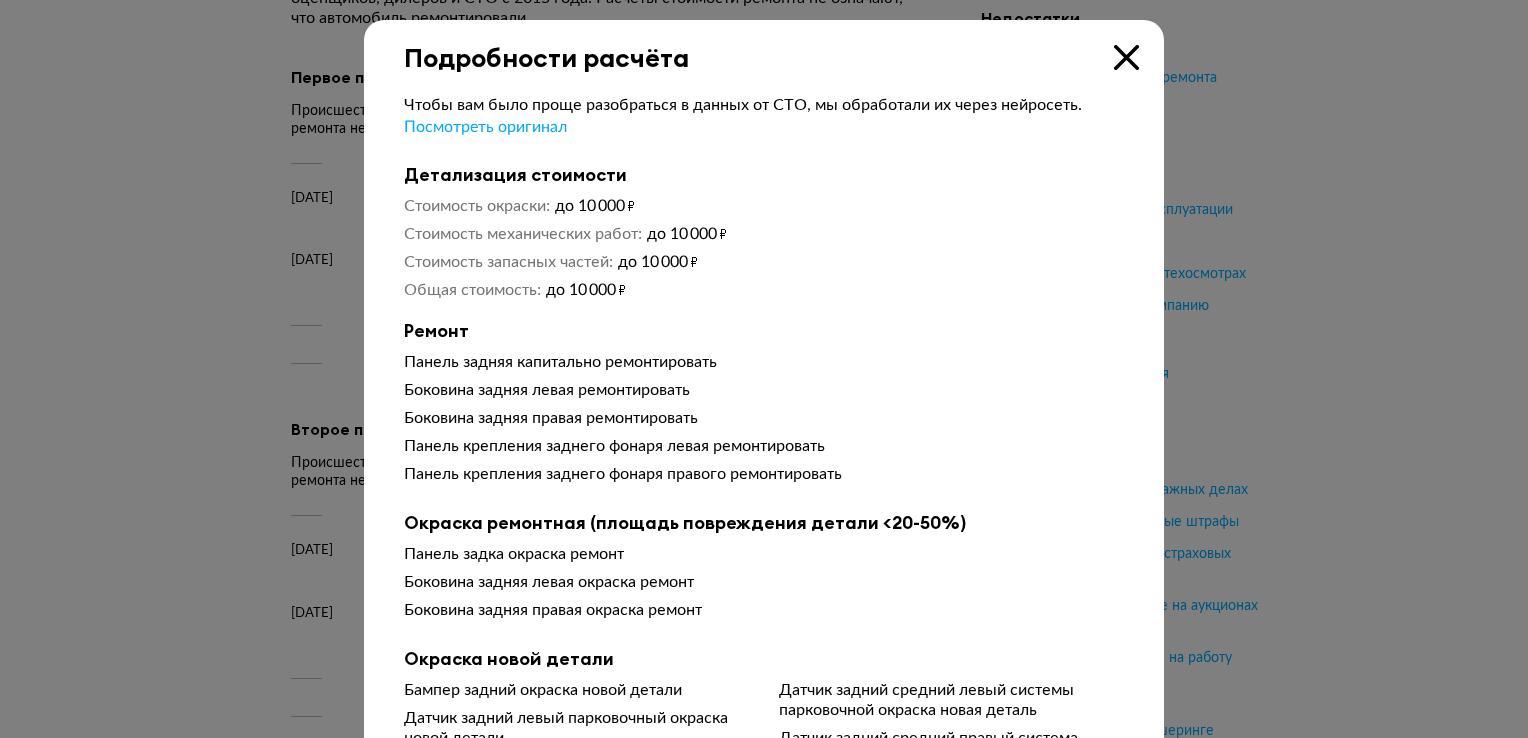 click at bounding box center (1126, 57) 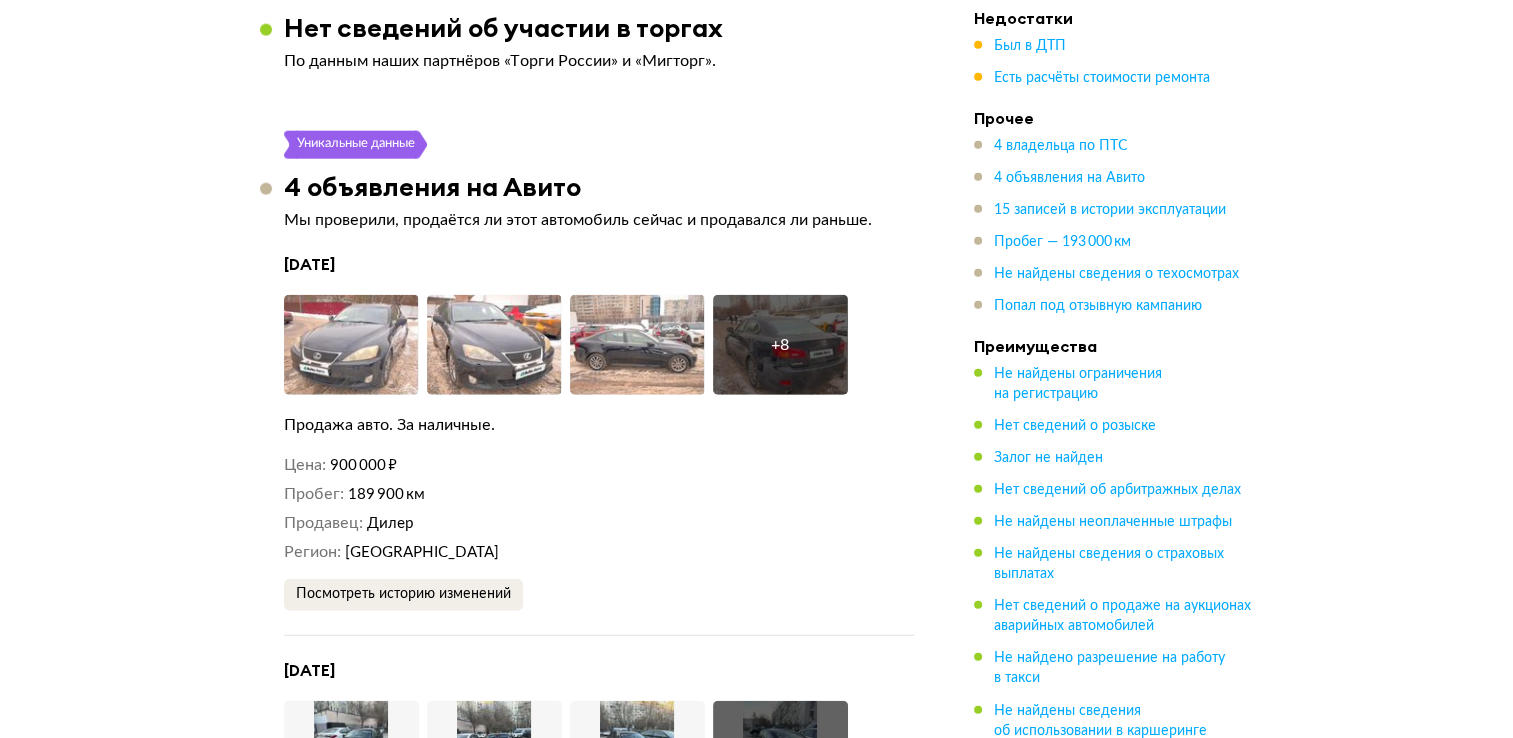 scroll, scrollTop: 5000, scrollLeft: 0, axis: vertical 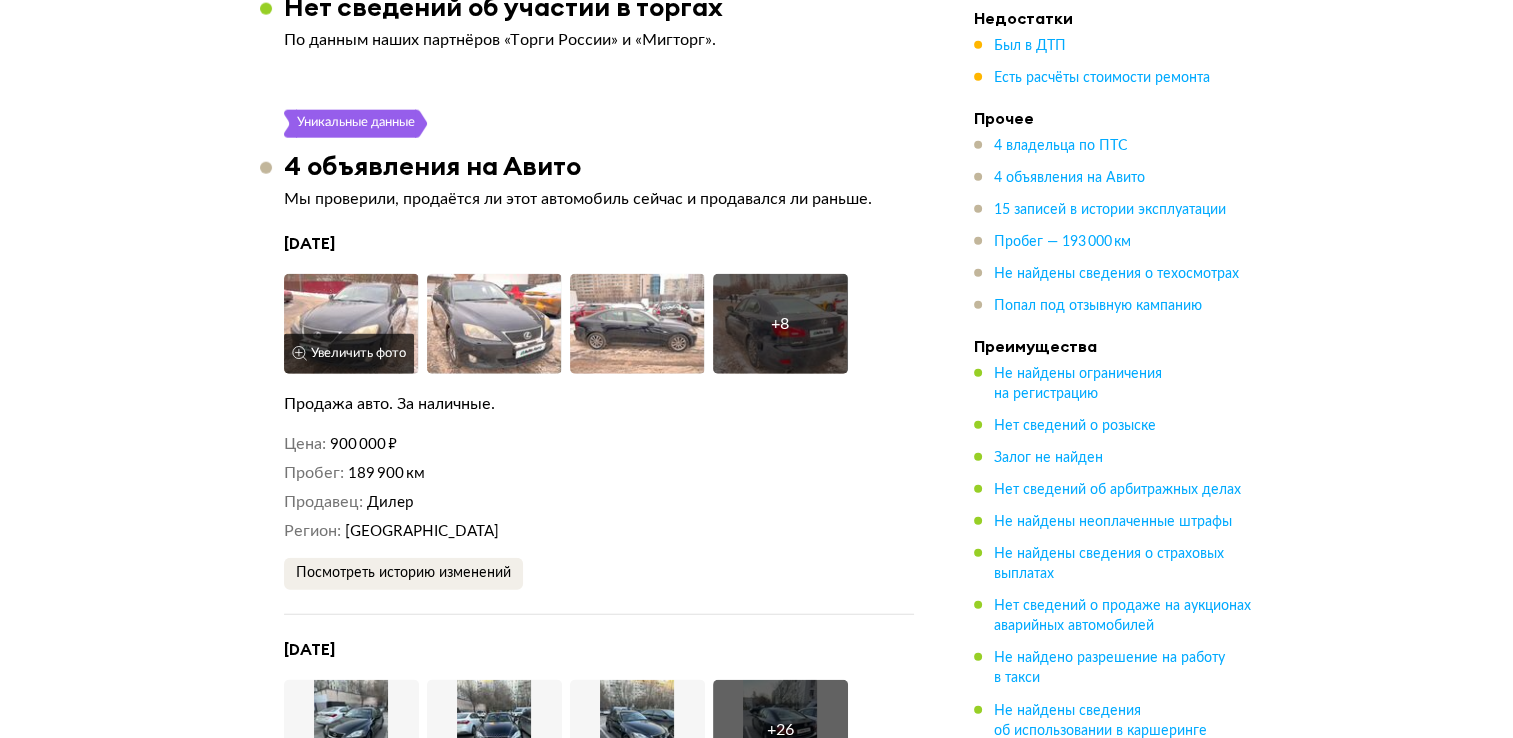 click at bounding box center [351, 324] 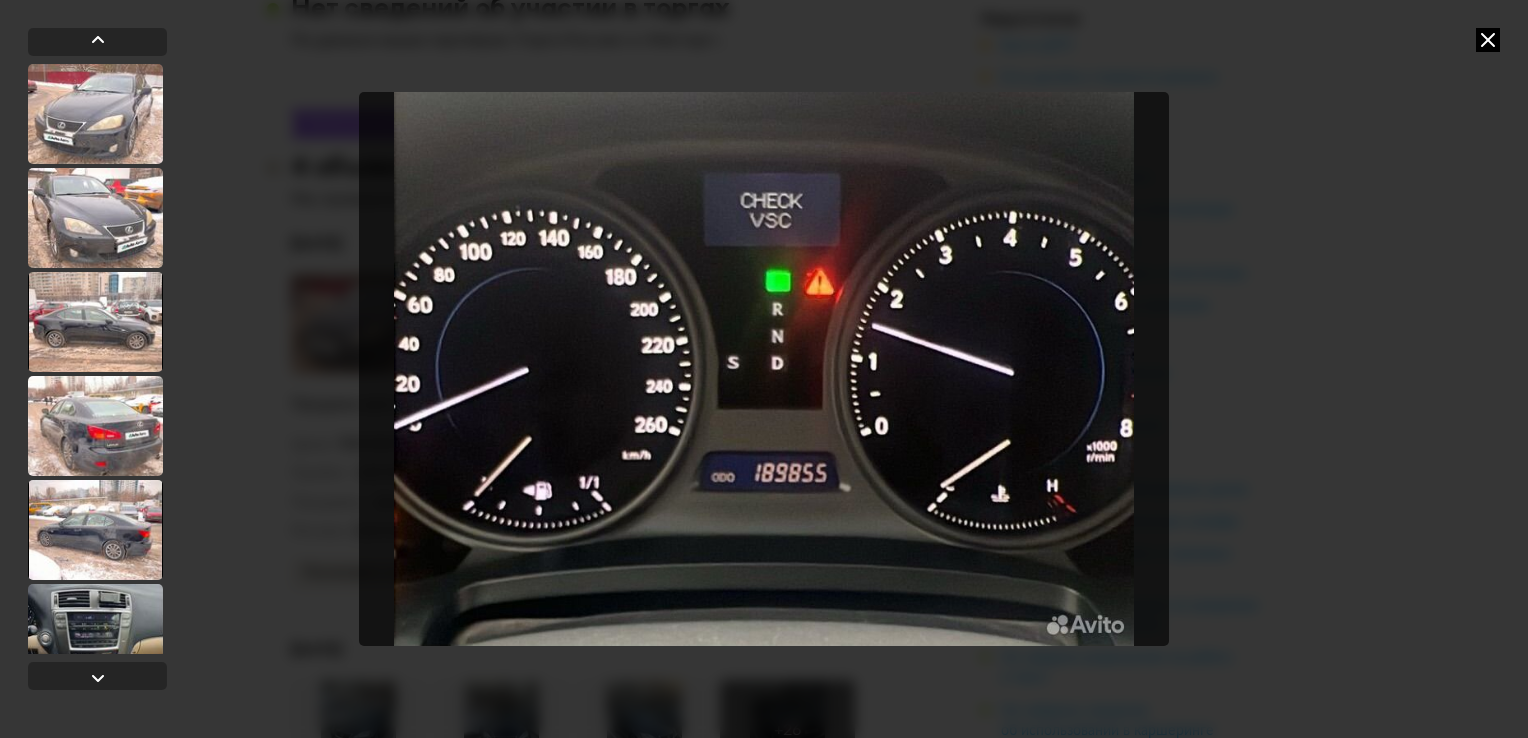 click at bounding box center [764, 369] 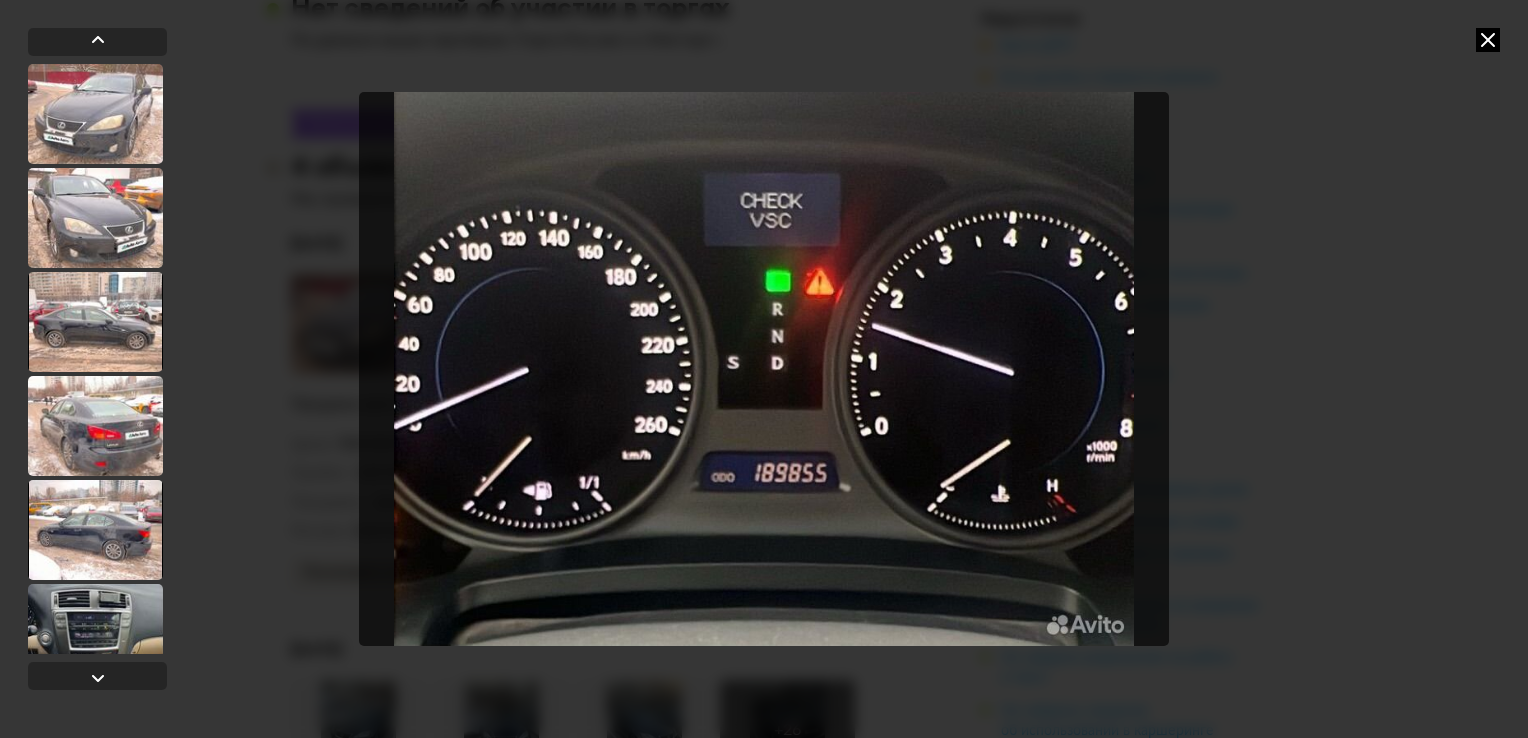 click at bounding box center (1488, 40) 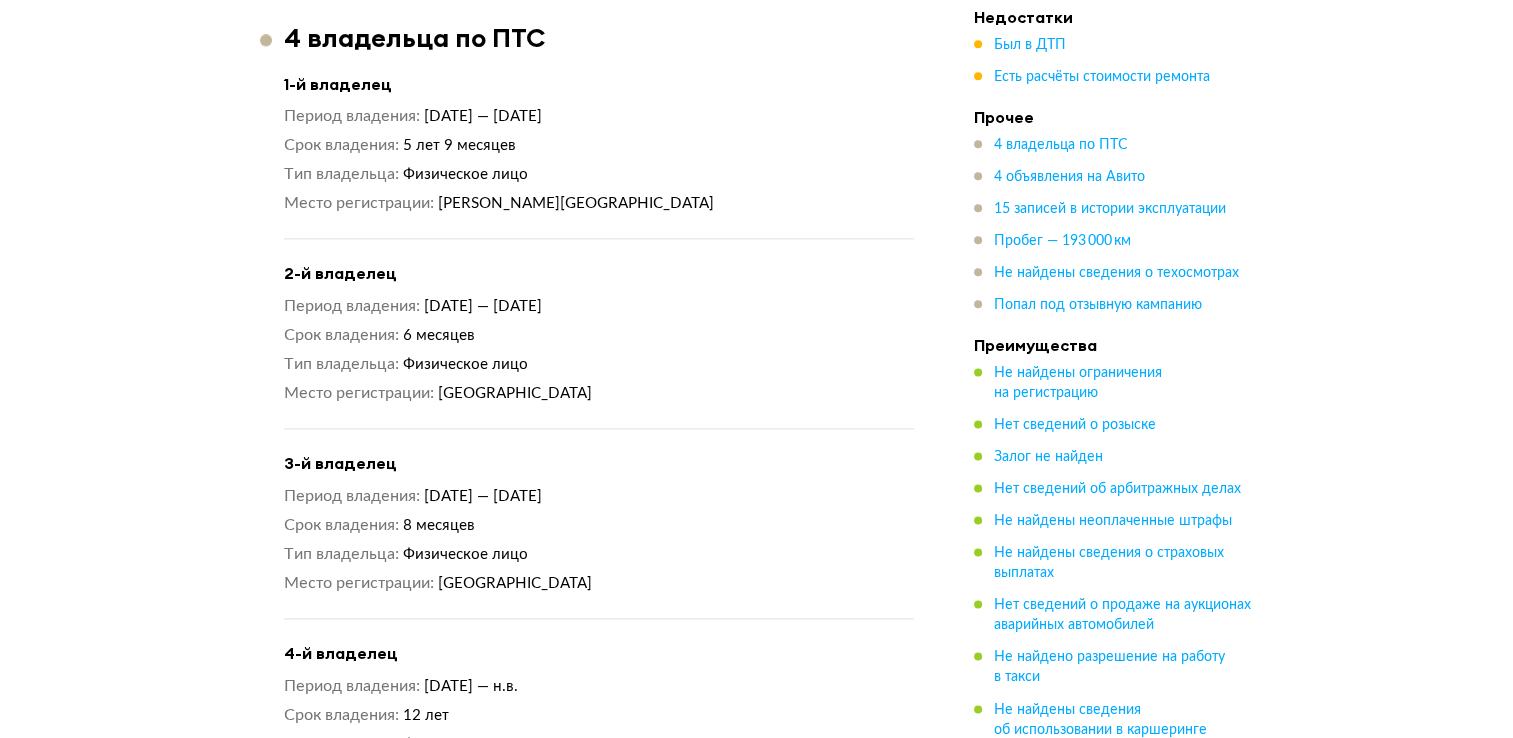scroll, scrollTop: 2100, scrollLeft: 0, axis: vertical 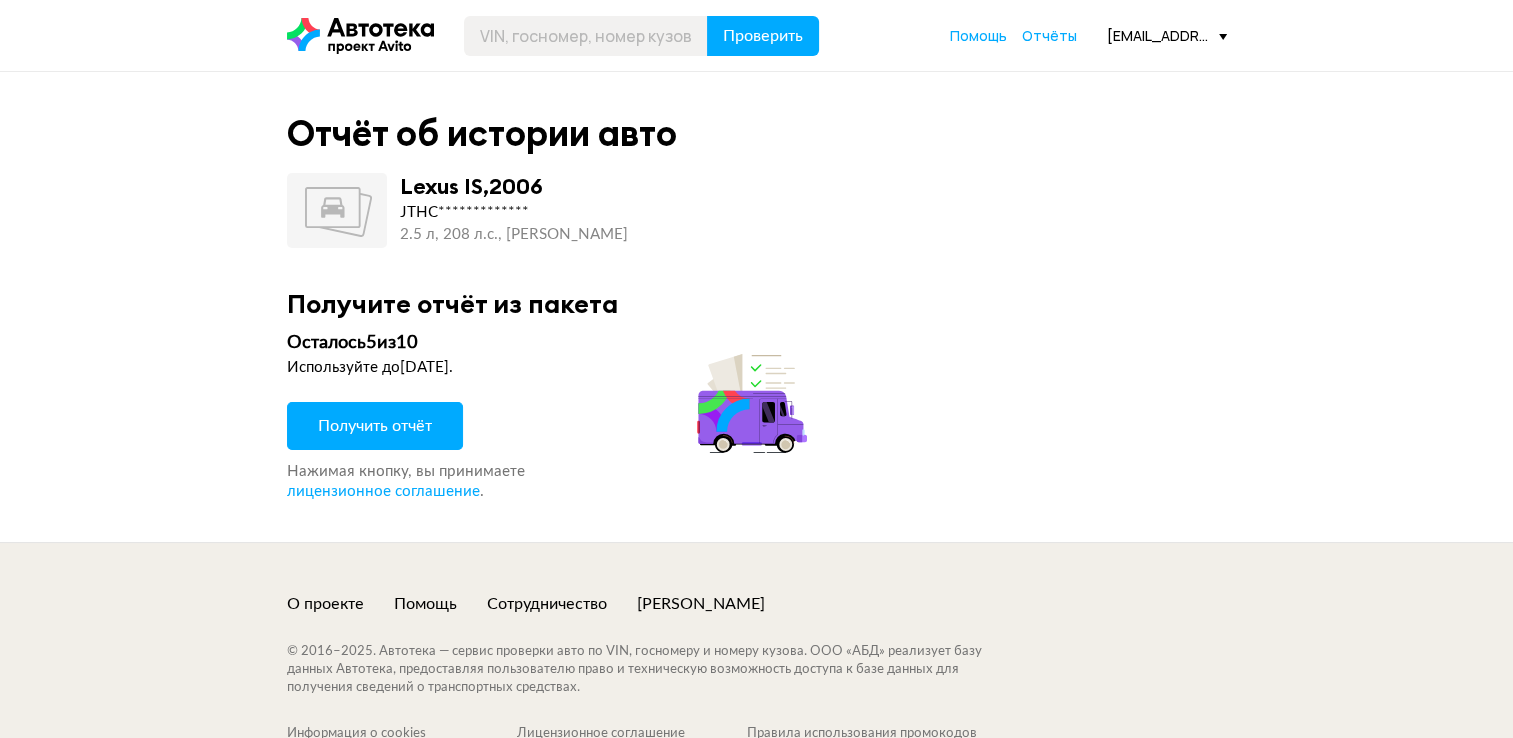 click on "Получить отчёт" at bounding box center (375, 426) 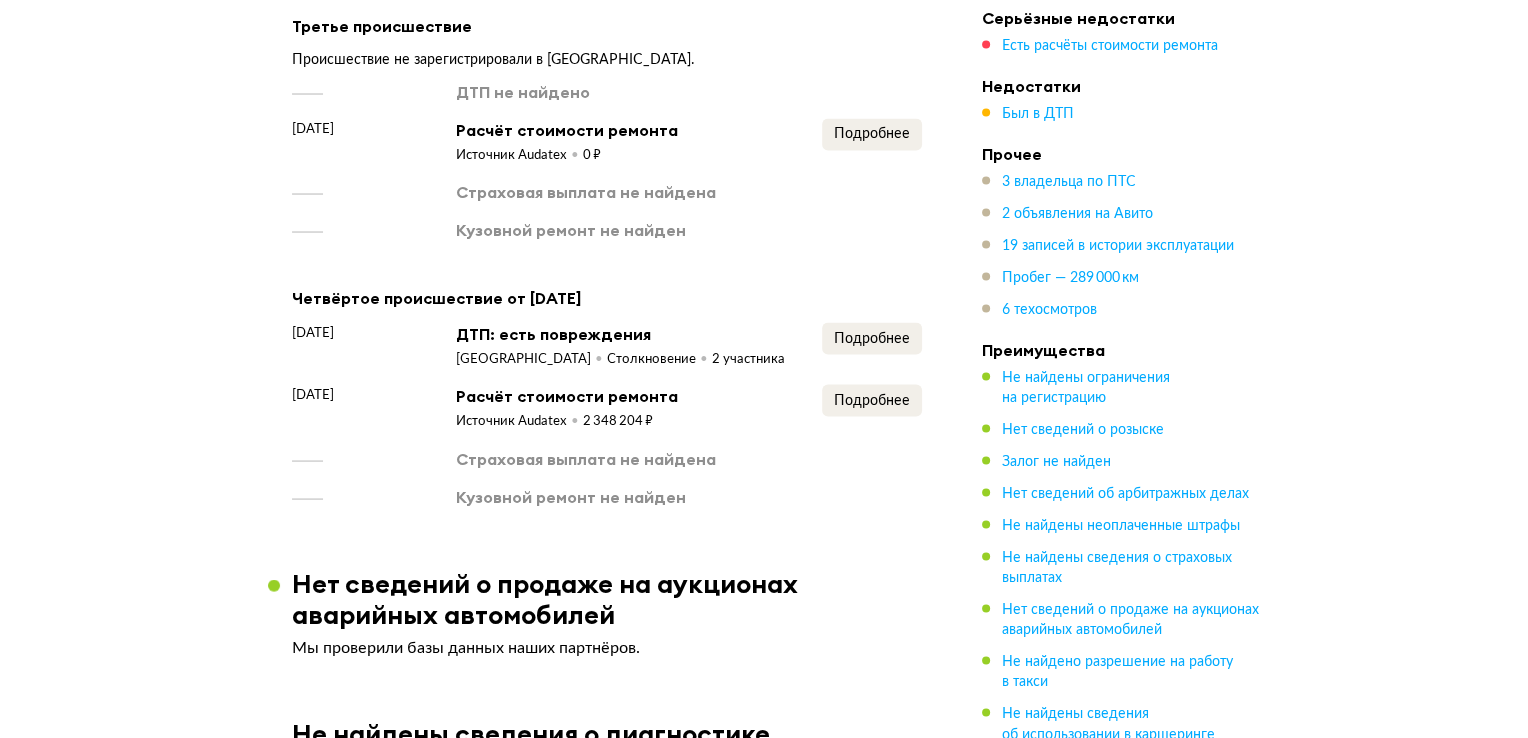 scroll, scrollTop: 3800, scrollLeft: 0, axis: vertical 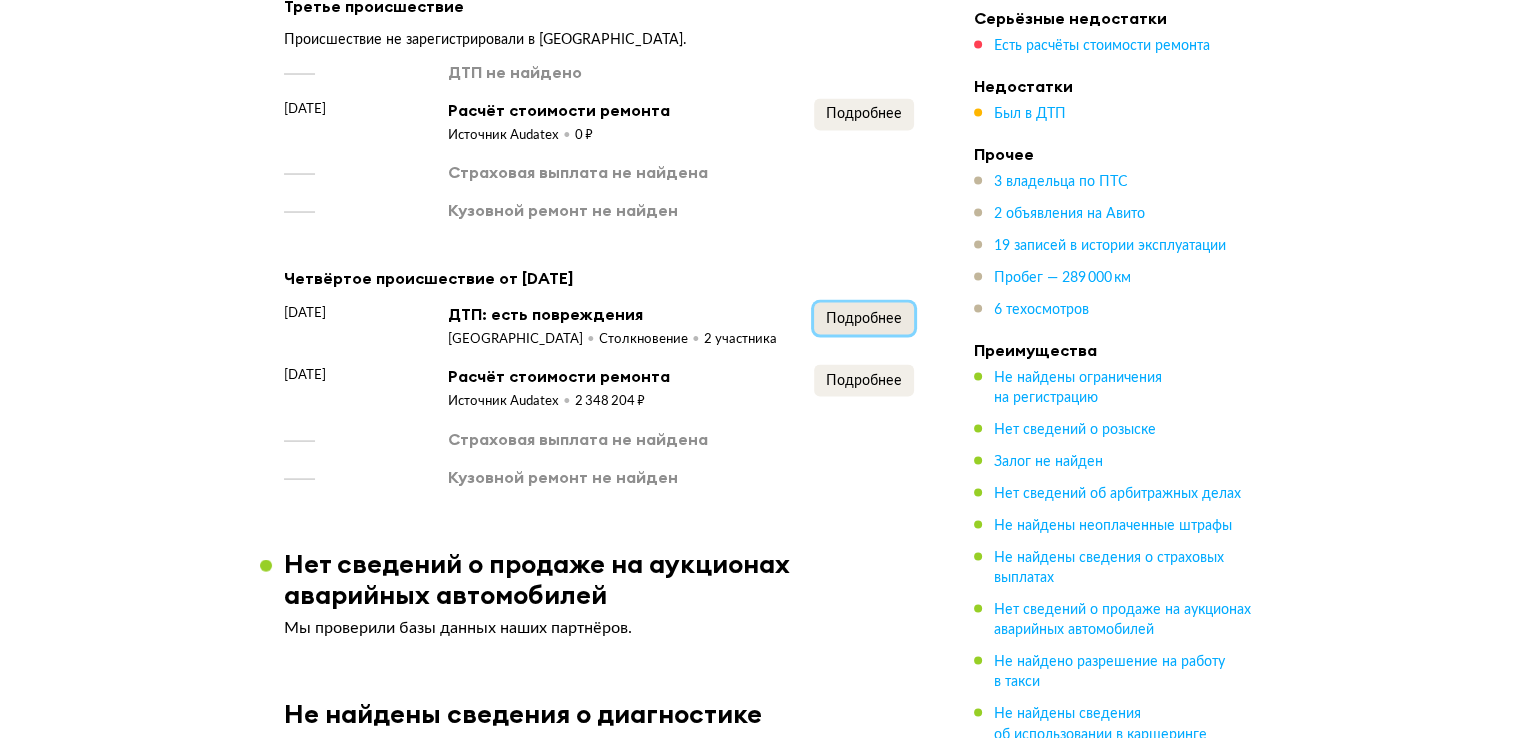 click on "Подробнее" at bounding box center [864, 319] 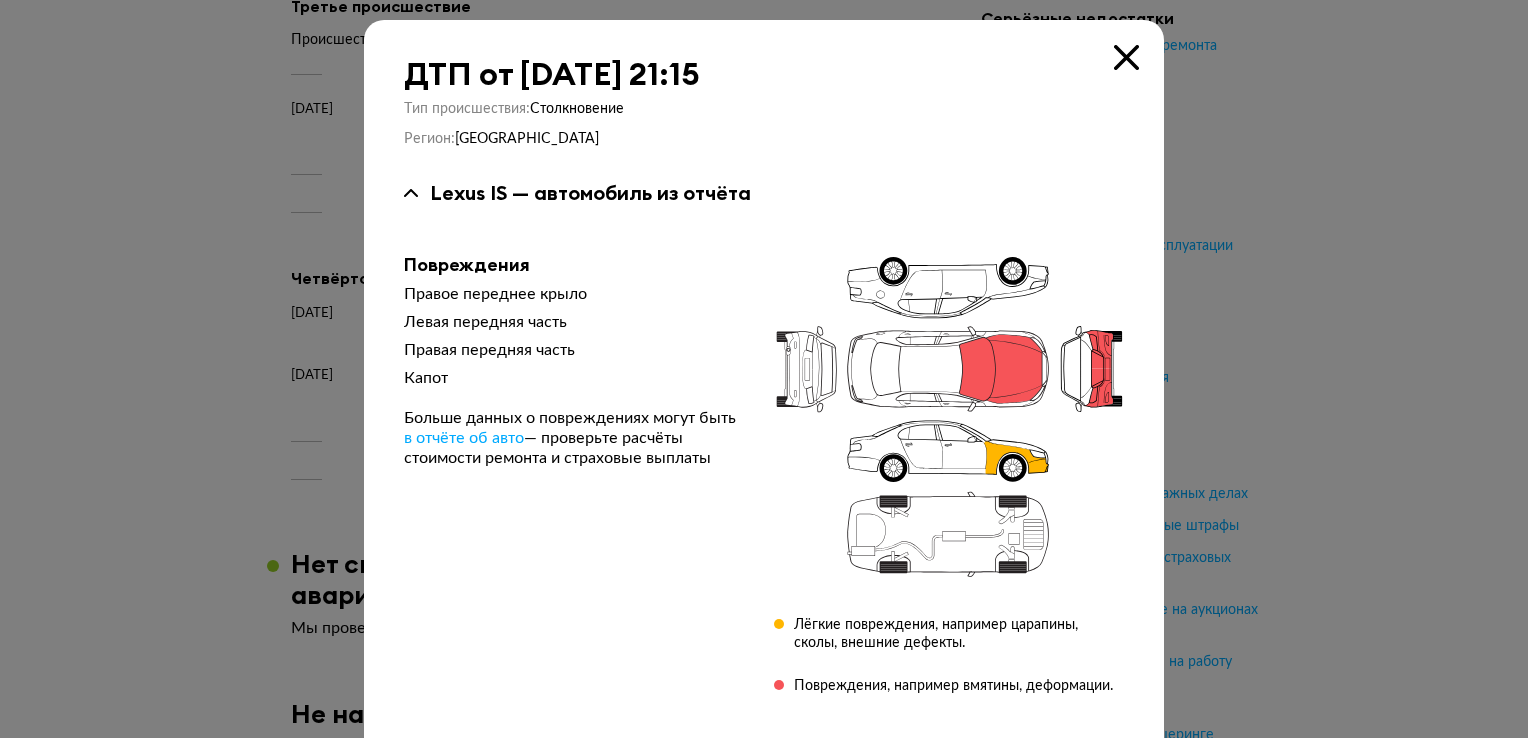 click at bounding box center [1126, 57] 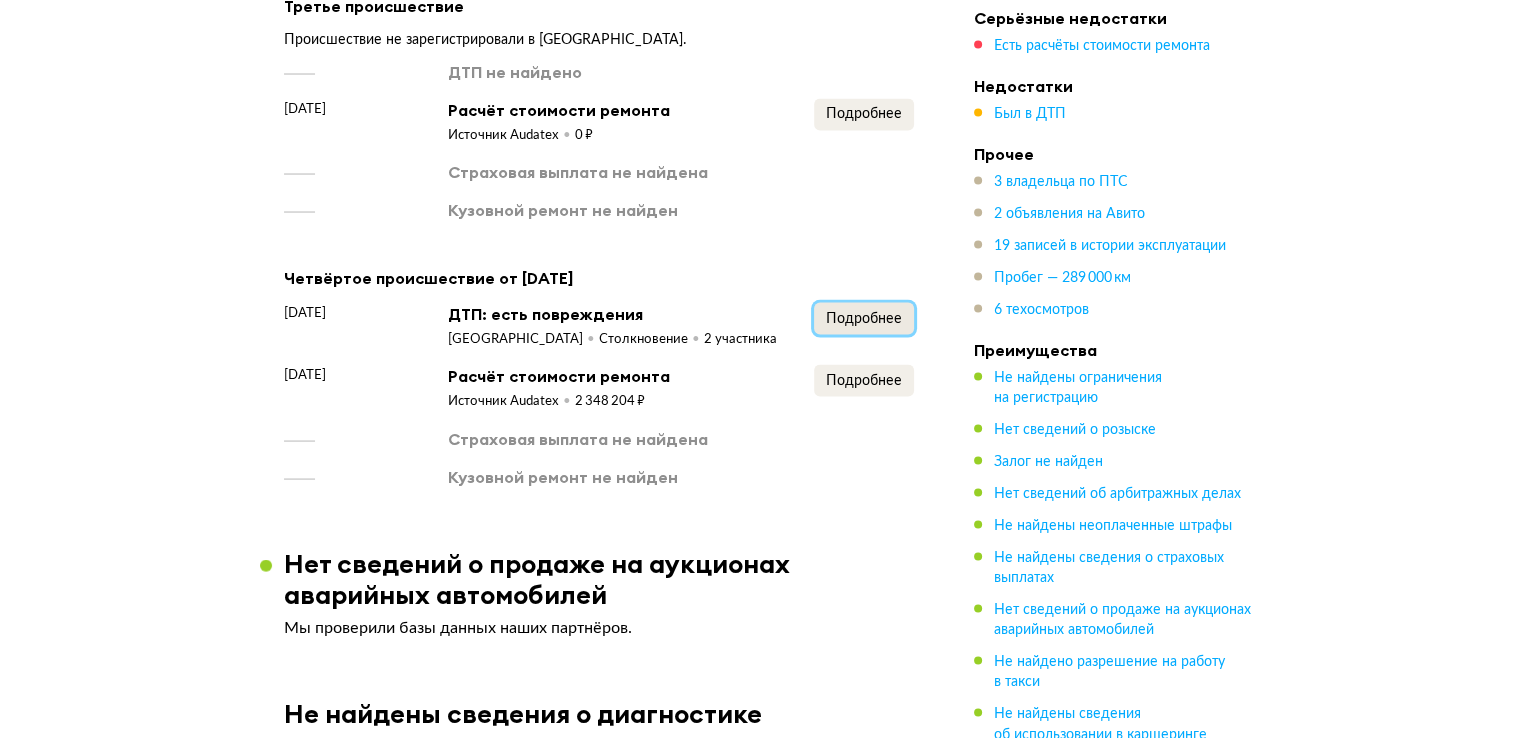 click on "Подробнее" at bounding box center (864, 319) 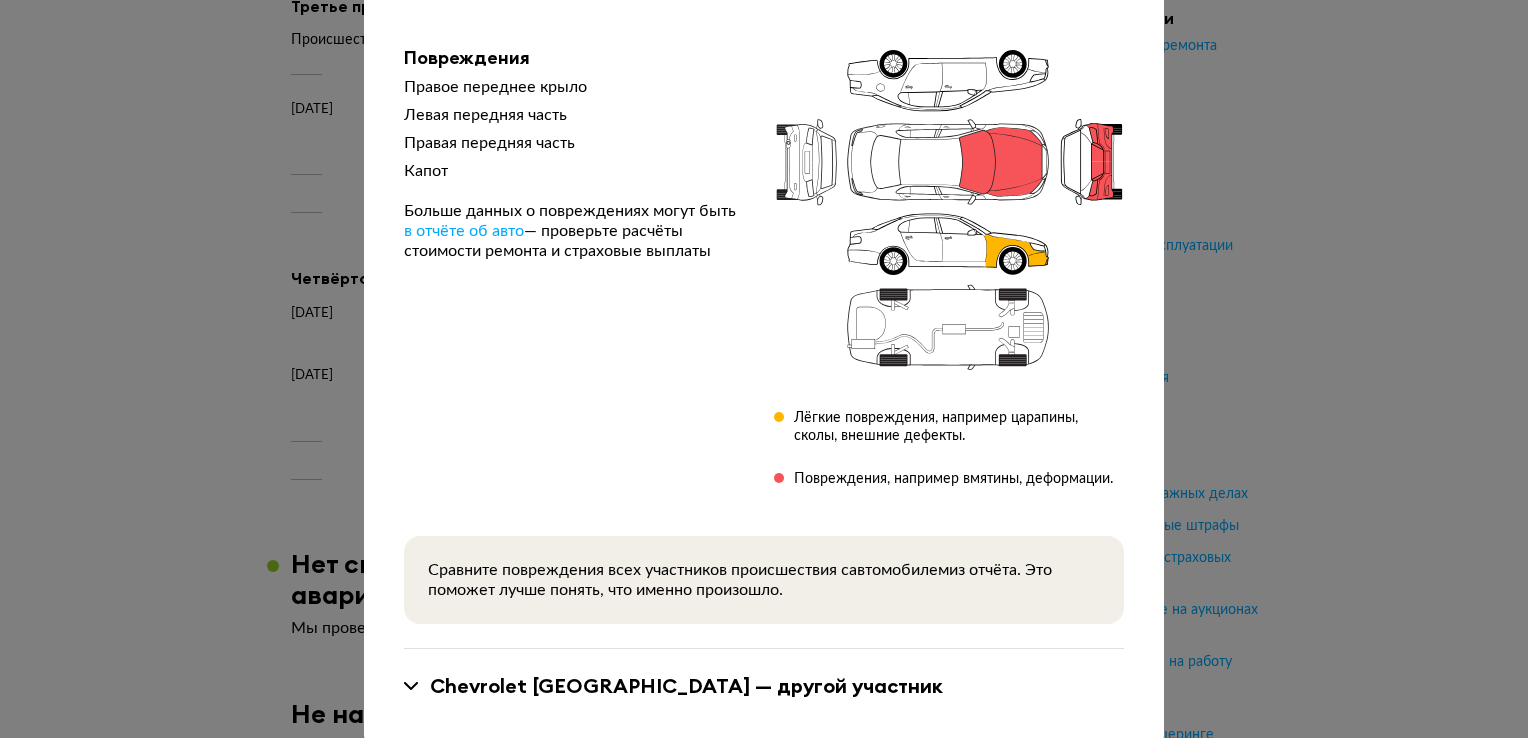 scroll, scrollTop: 243, scrollLeft: 0, axis: vertical 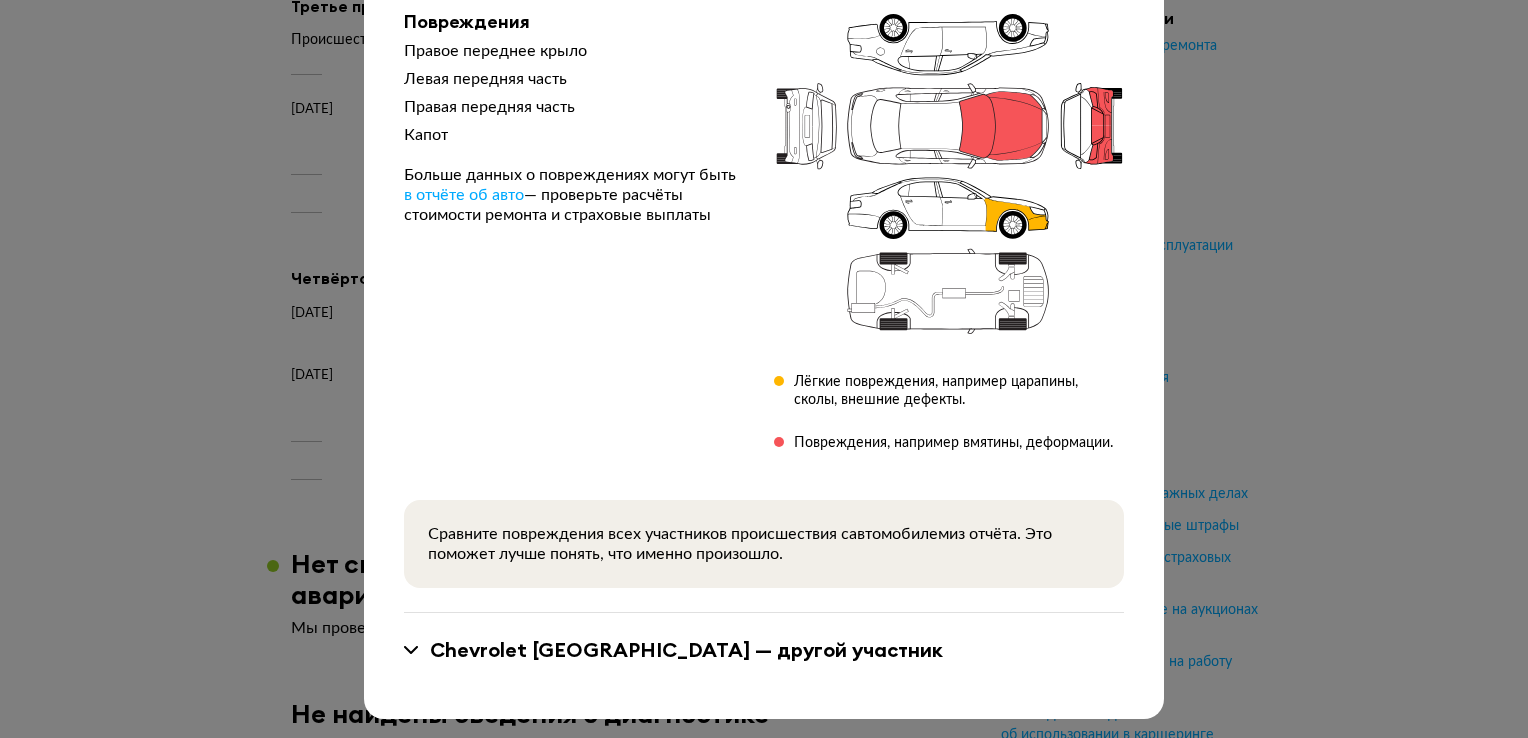 click on "Chevrolet   Corsica   —   другой участник" at bounding box center (764, 650) 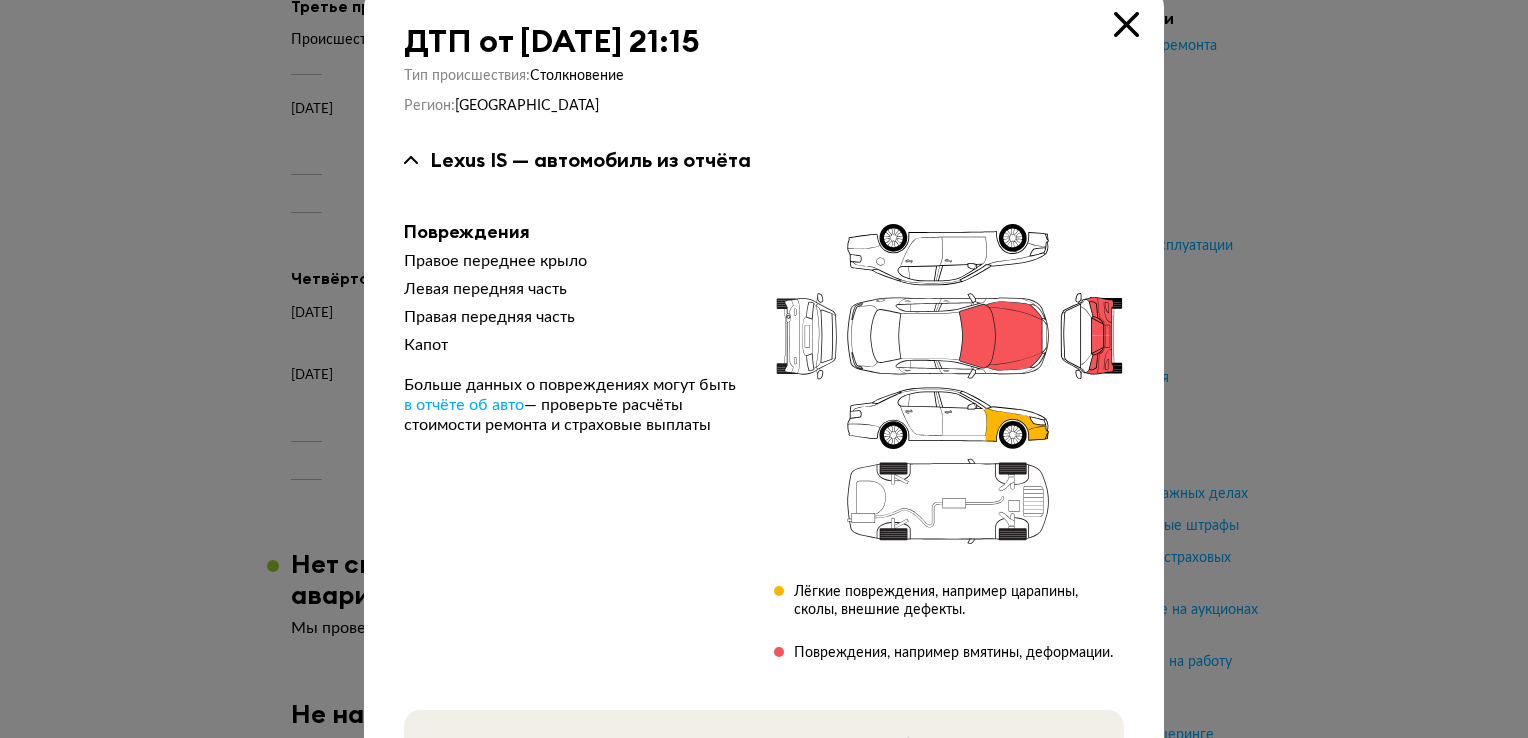 scroll, scrollTop: 0, scrollLeft: 0, axis: both 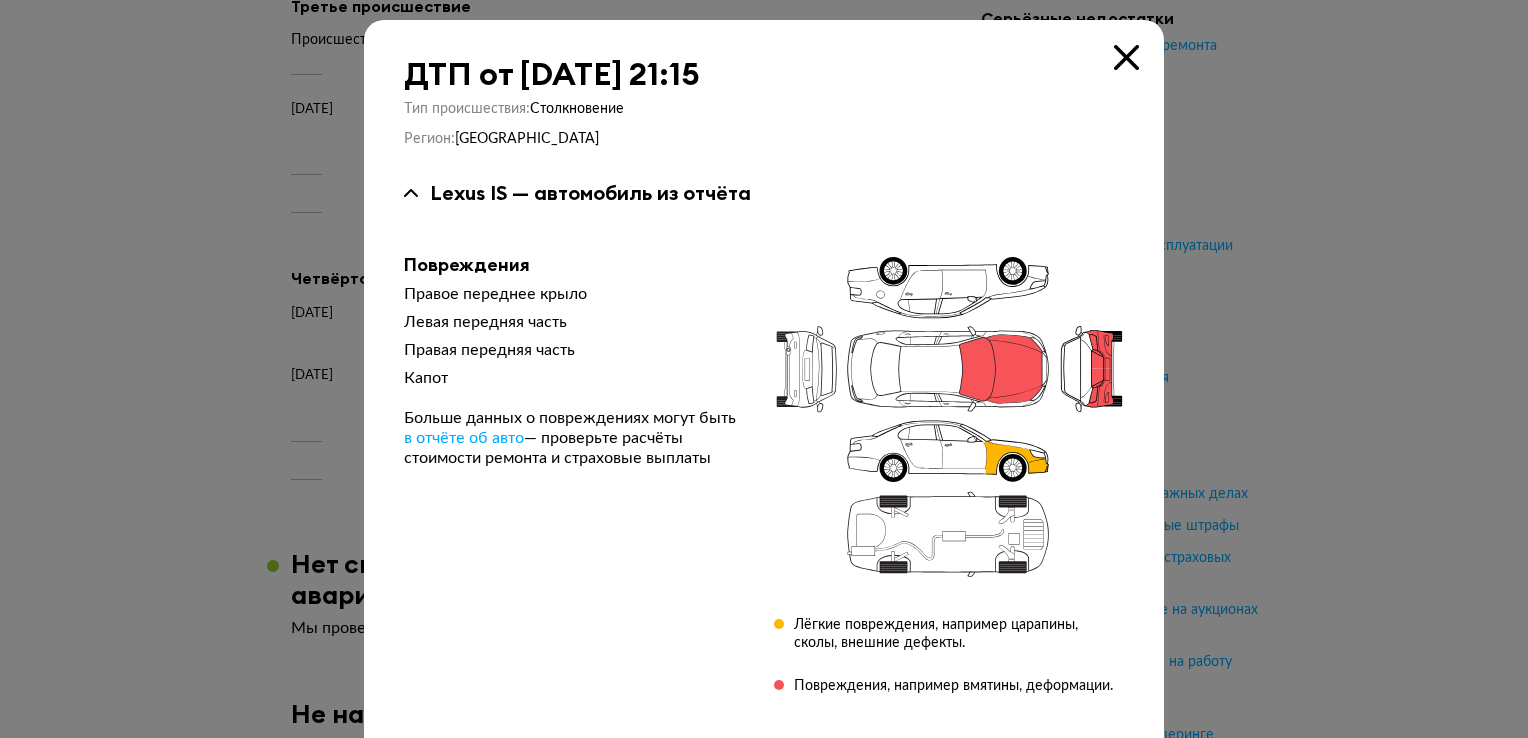 click at bounding box center [1126, 57] 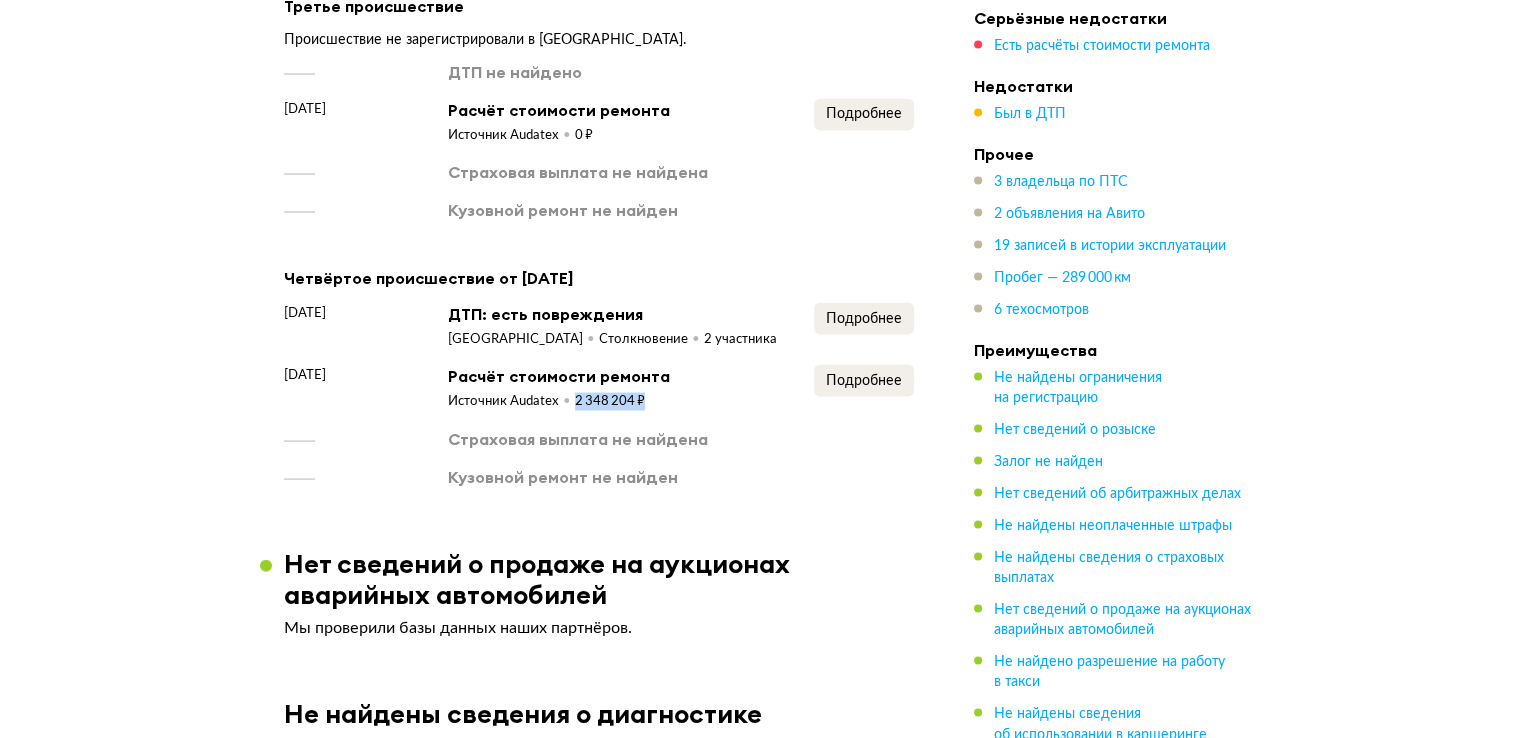 drag, startPoint x: 640, startPoint y: 396, endPoint x: 572, endPoint y: 396, distance: 68 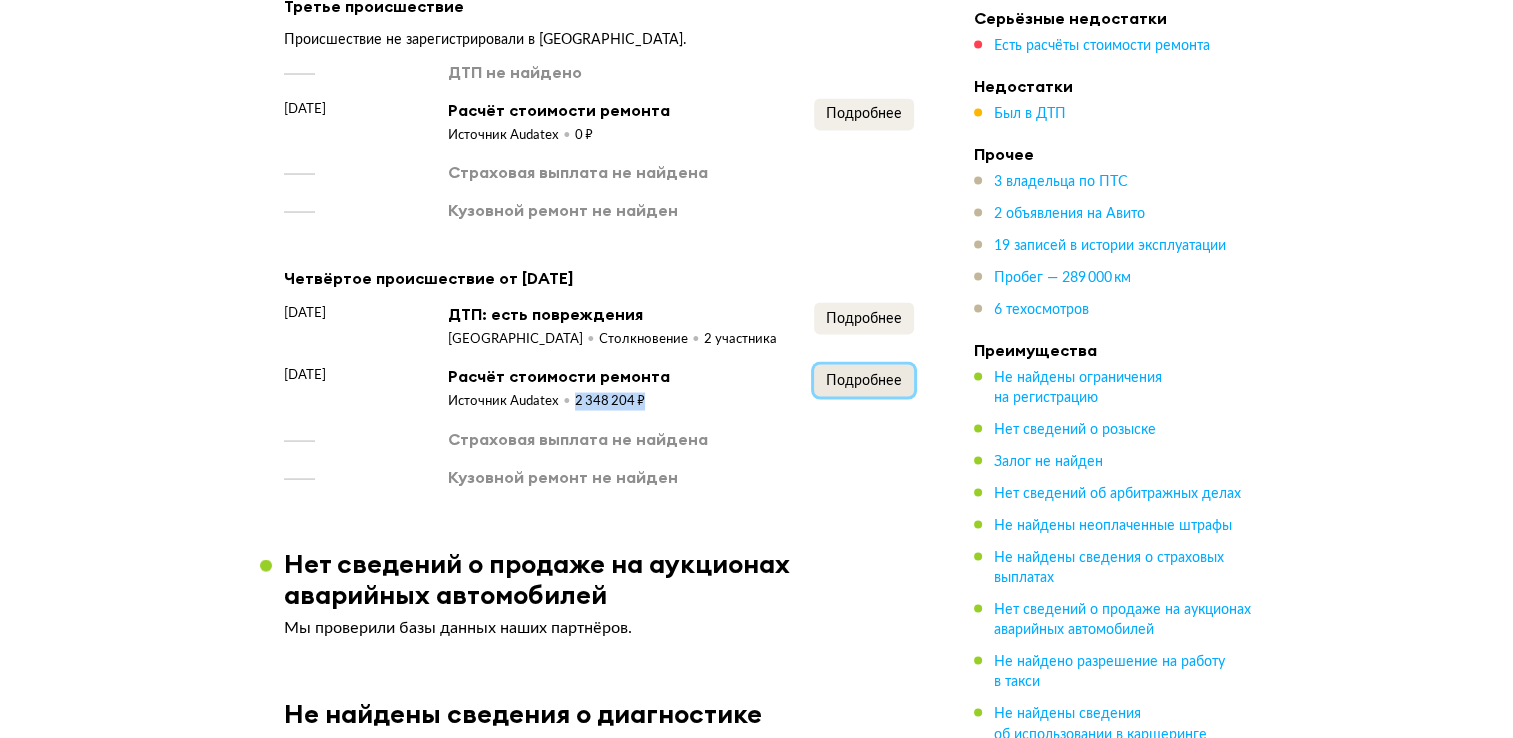 click on "Подробнее" at bounding box center (864, 381) 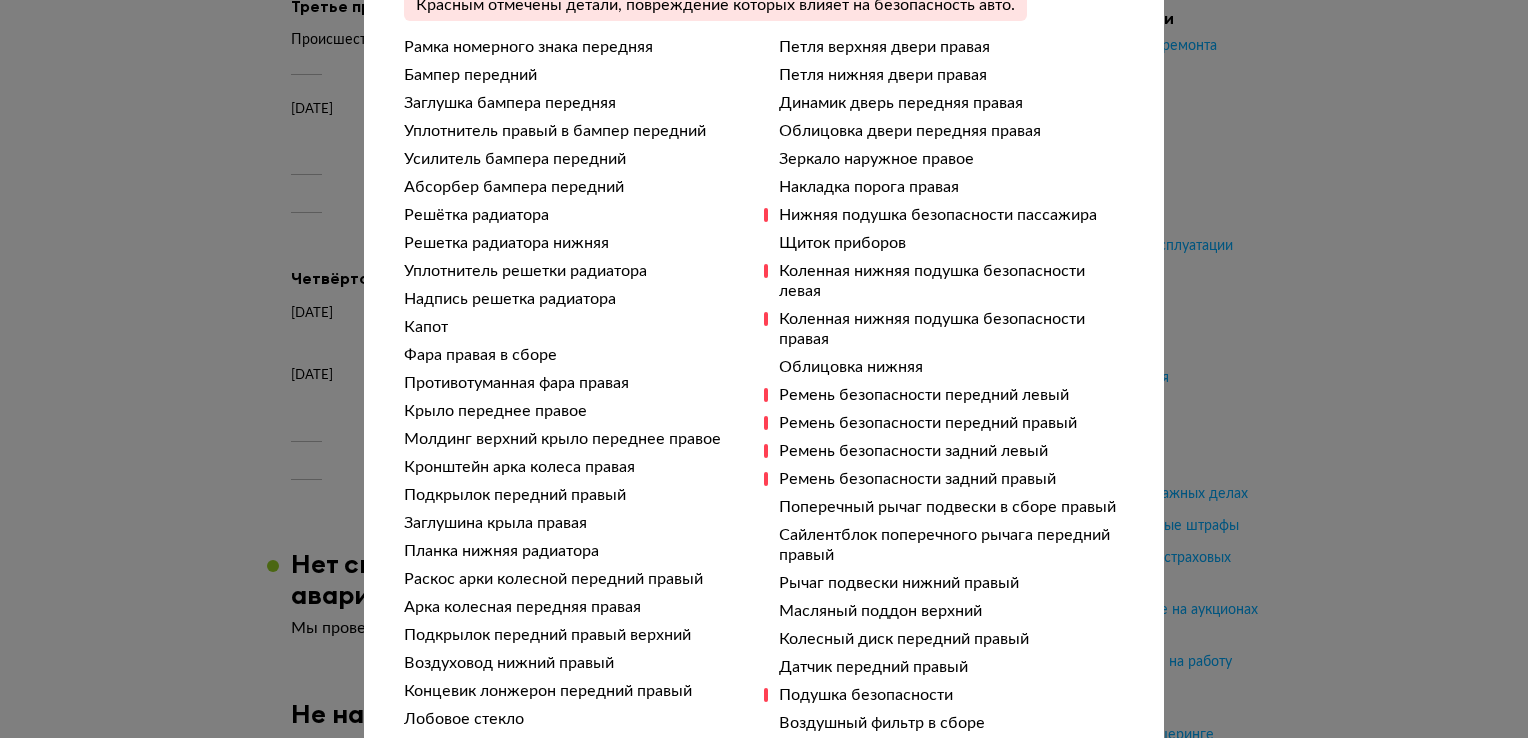 scroll, scrollTop: 1200, scrollLeft: 0, axis: vertical 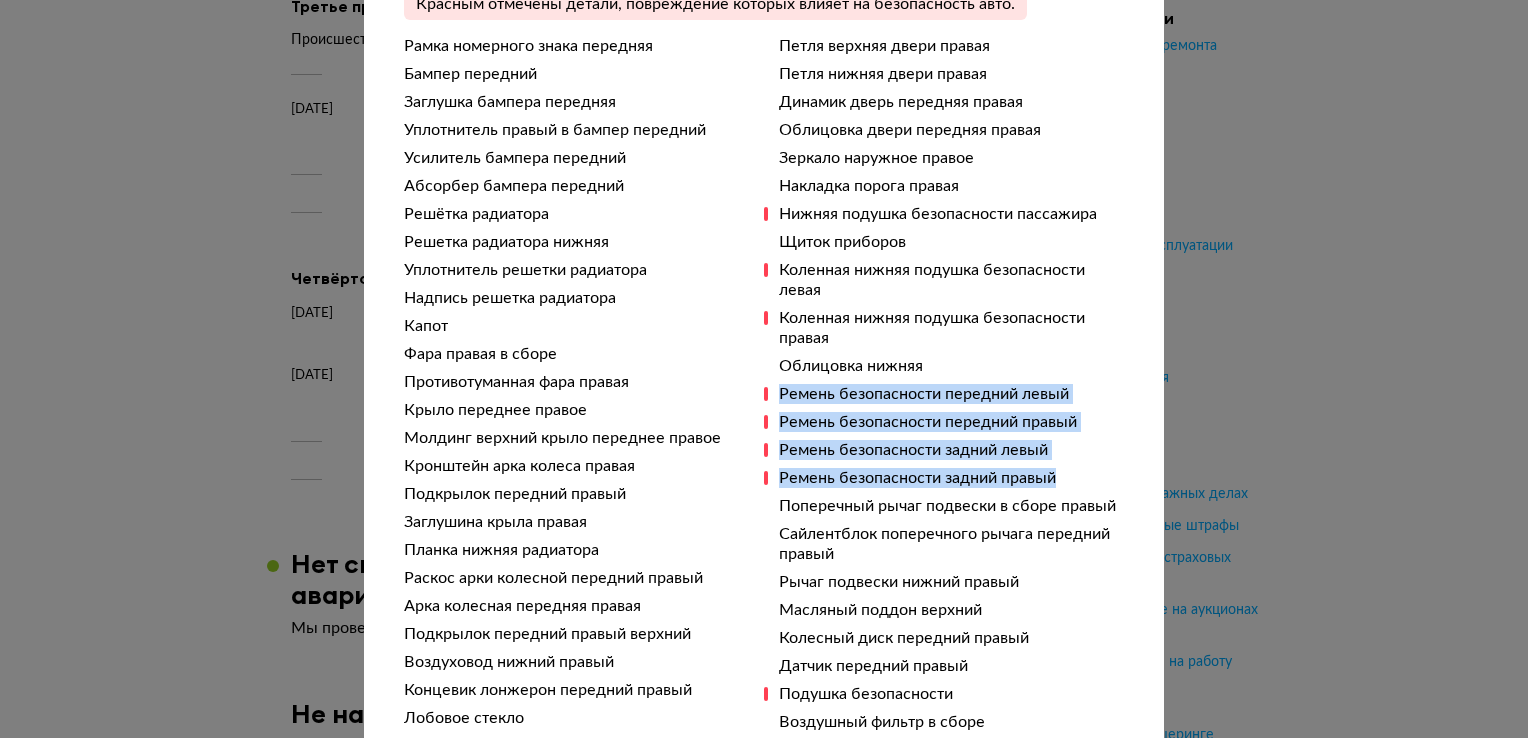 drag, startPoint x: 1048, startPoint y: 482, endPoint x: 769, endPoint y: 398, distance: 291.3709 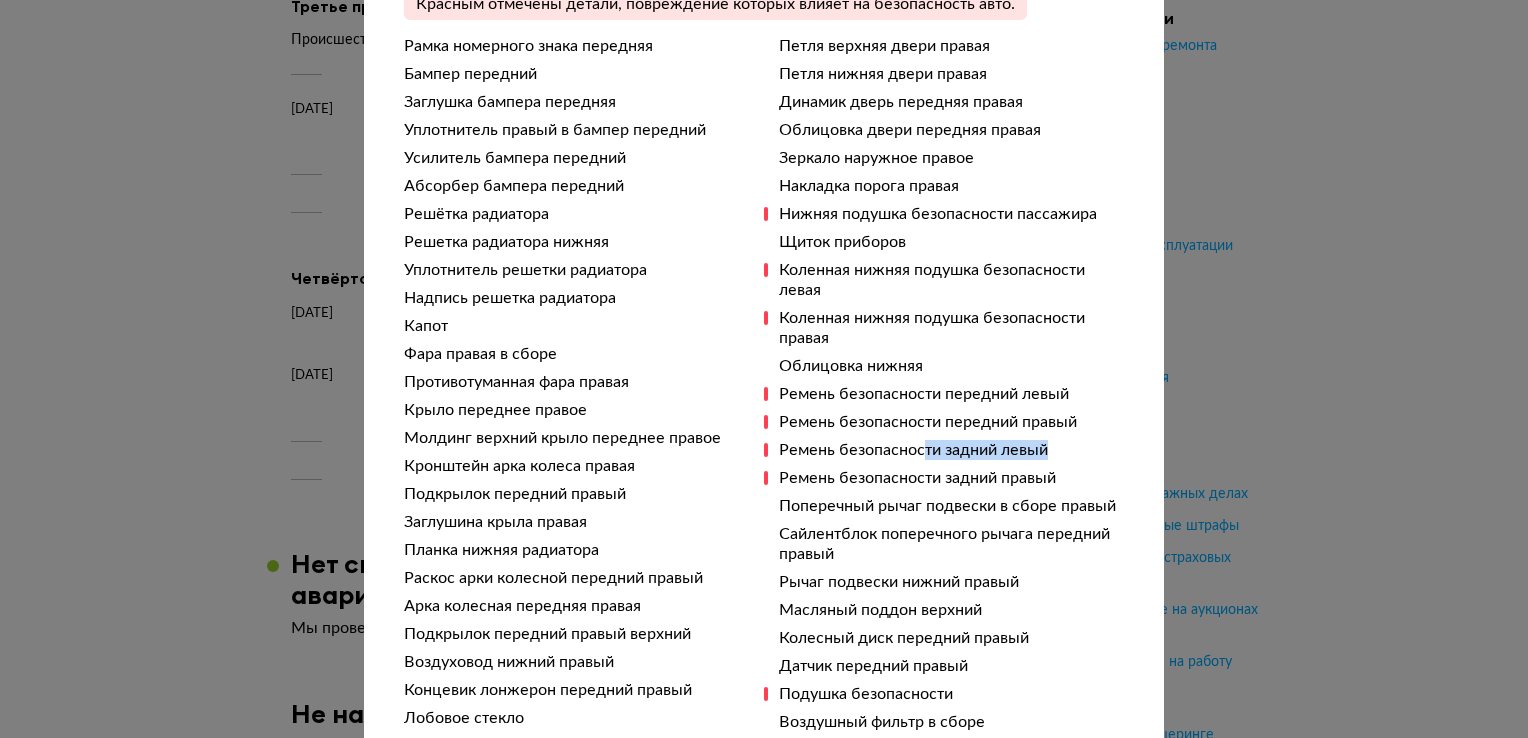drag, startPoint x: 1053, startPoint y: 454, endPoint x: 914, endPoint y: 458, distance: 139.05754 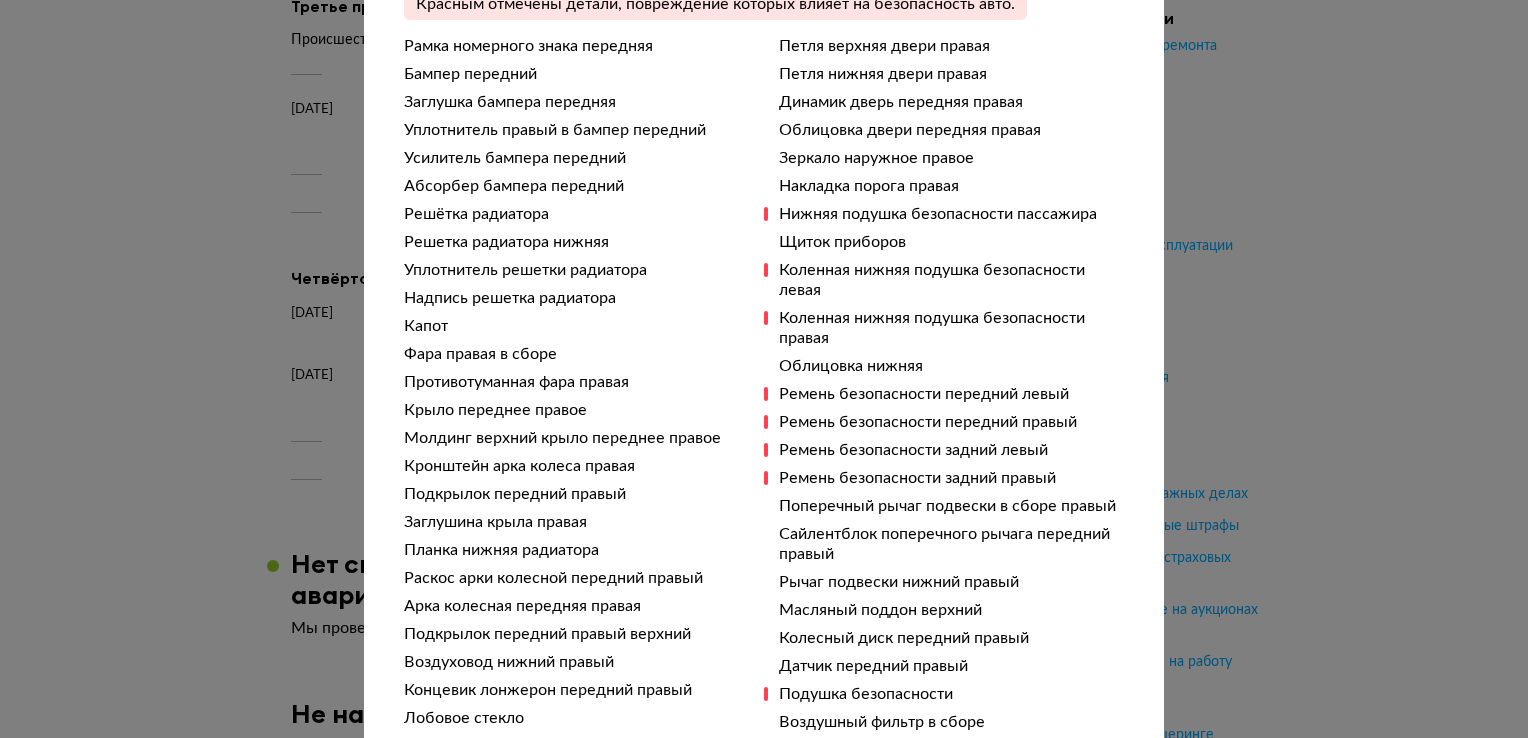 drag, startPoint x: 914, startPoint y: 458, endPoint x: 803, endPoint y: 467, distance: 111.364265 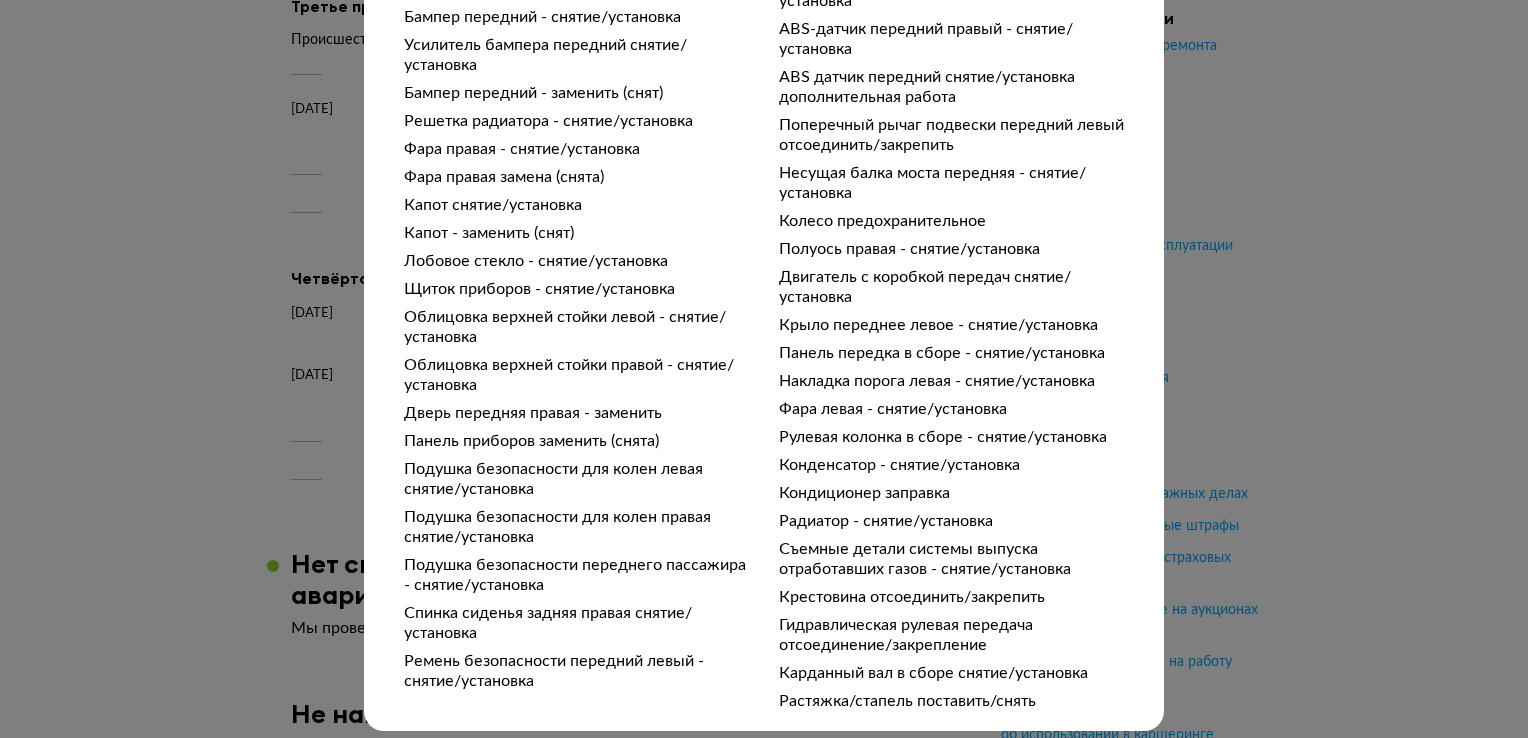 scroll, scrollTop: 2538, scrollLeft: 0, axis: vertical 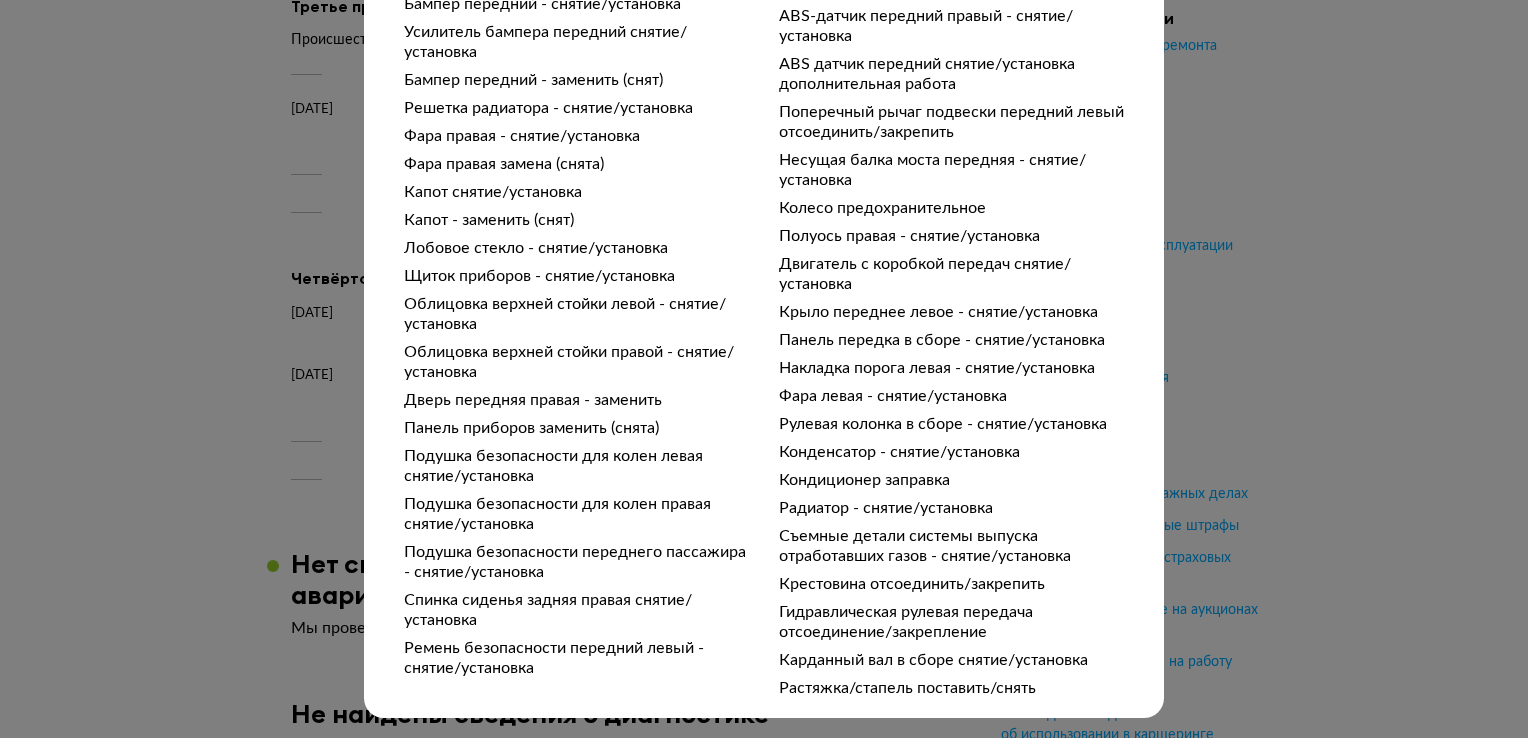 click on "Подробности расчёта Чтобы вам было проще разобраться в данных от СТО, мы обработали их через нейросеть. Посмотреть оригинал Детализация стоимости Стоимость окраски 20 000 – 30 000 ₽ Стоимость механических работ 40 000 – 50 000 ₽ Стоимость запасных частей более 2 000 000 ₽ Общая стоимость более 2 000 000 ₽ Ремонт Красным отмечены детали, повреждение которых влияет на безопасность авто. Панель передка внутренняя в сборе отремонтировать Арка колесная передняя правая в сборе отремонтировать Лонжерон передний правый в сборе отремонтировать Измерение Капот" at bounding box center (764, 369) 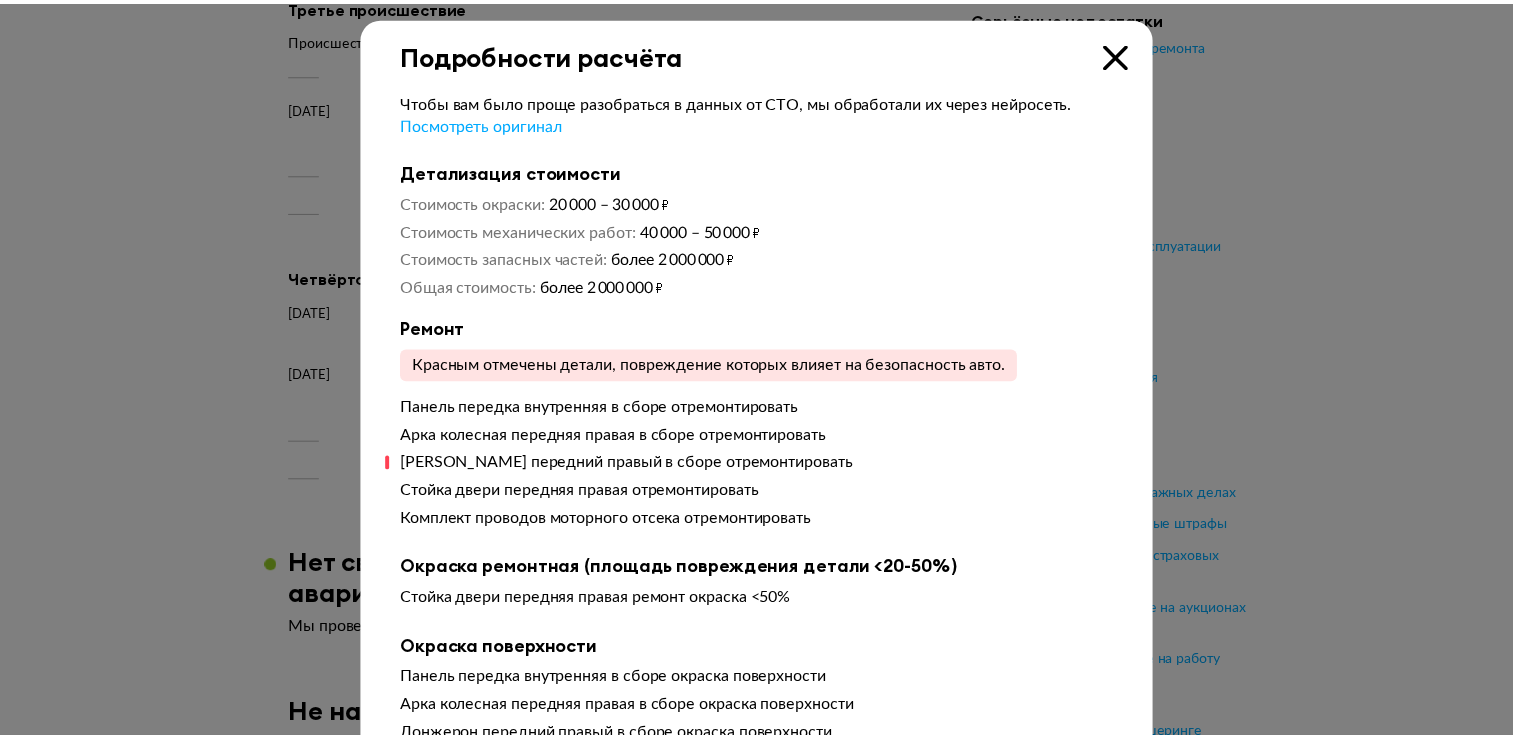 scroll, scrollTop: 0, scrollLeft: 0, axis: both 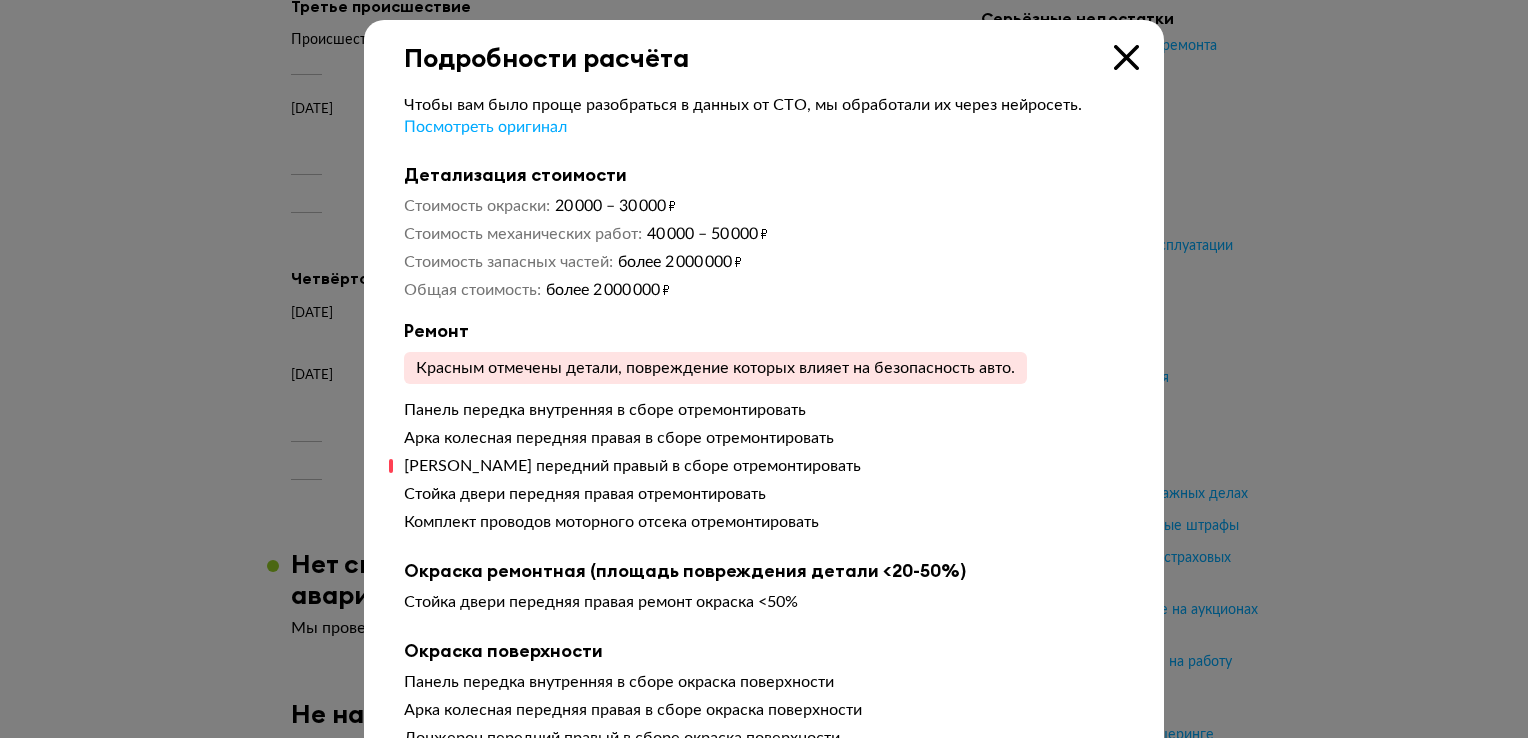 click on "Подробности расчёта" at bounding box center (764, 46) 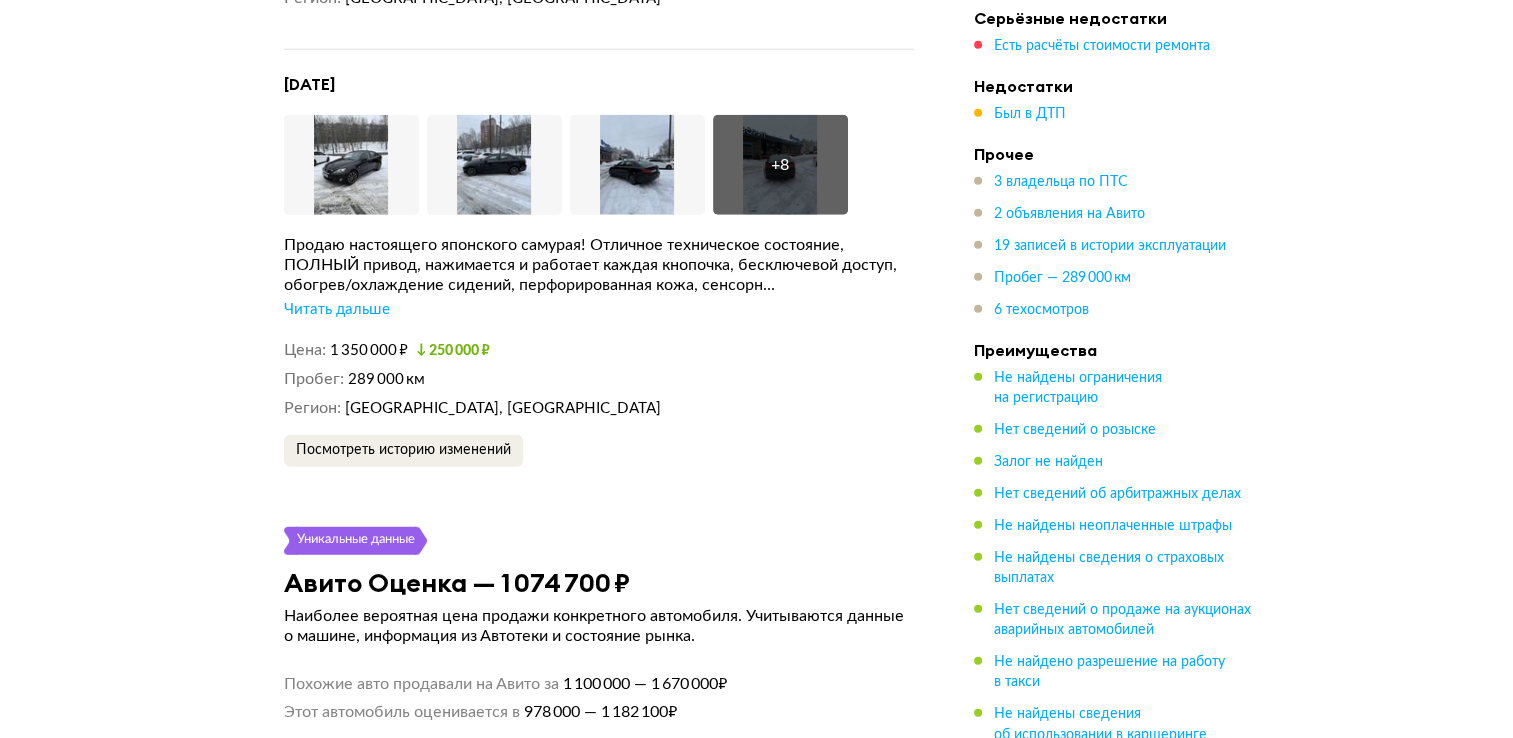 scroll, scrollTop: 5500, scrollLeft: 0, axis: vertical 